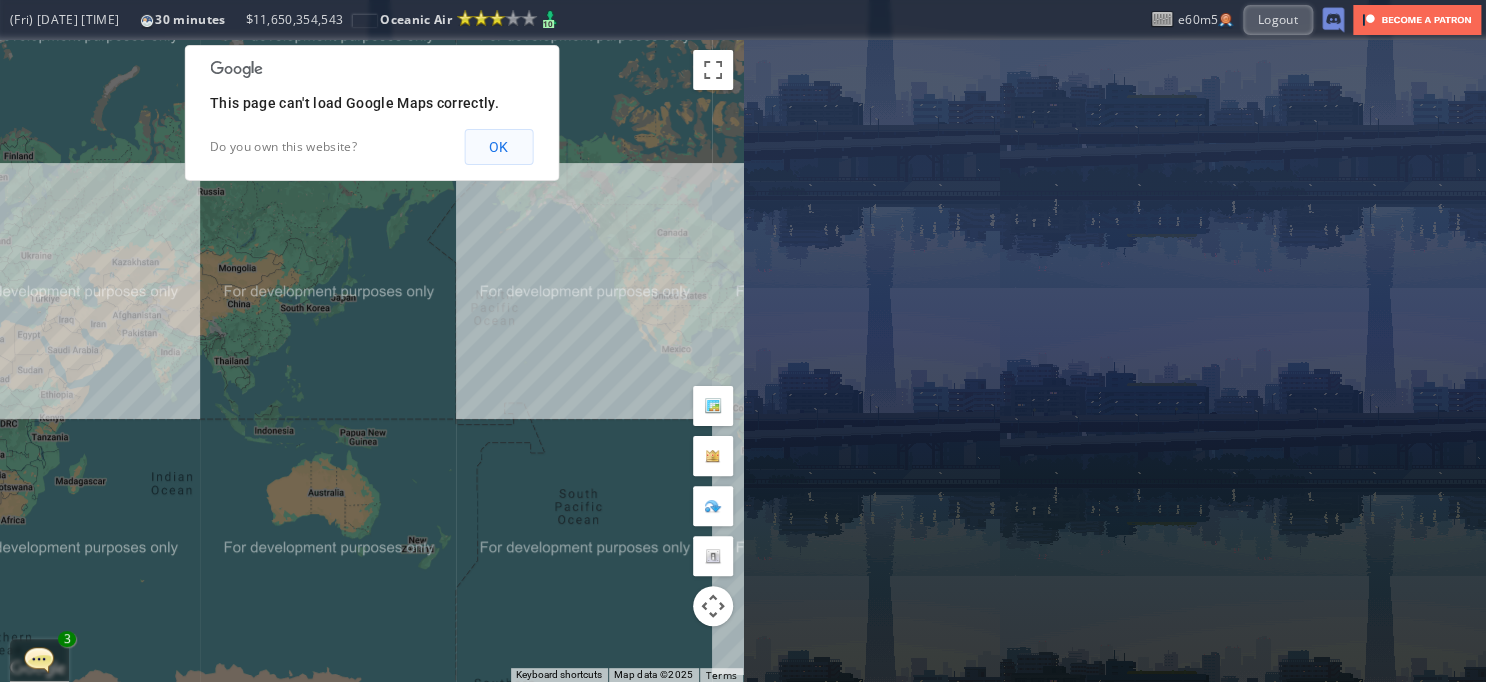 click on "OK" at bounding box center [498, 147] 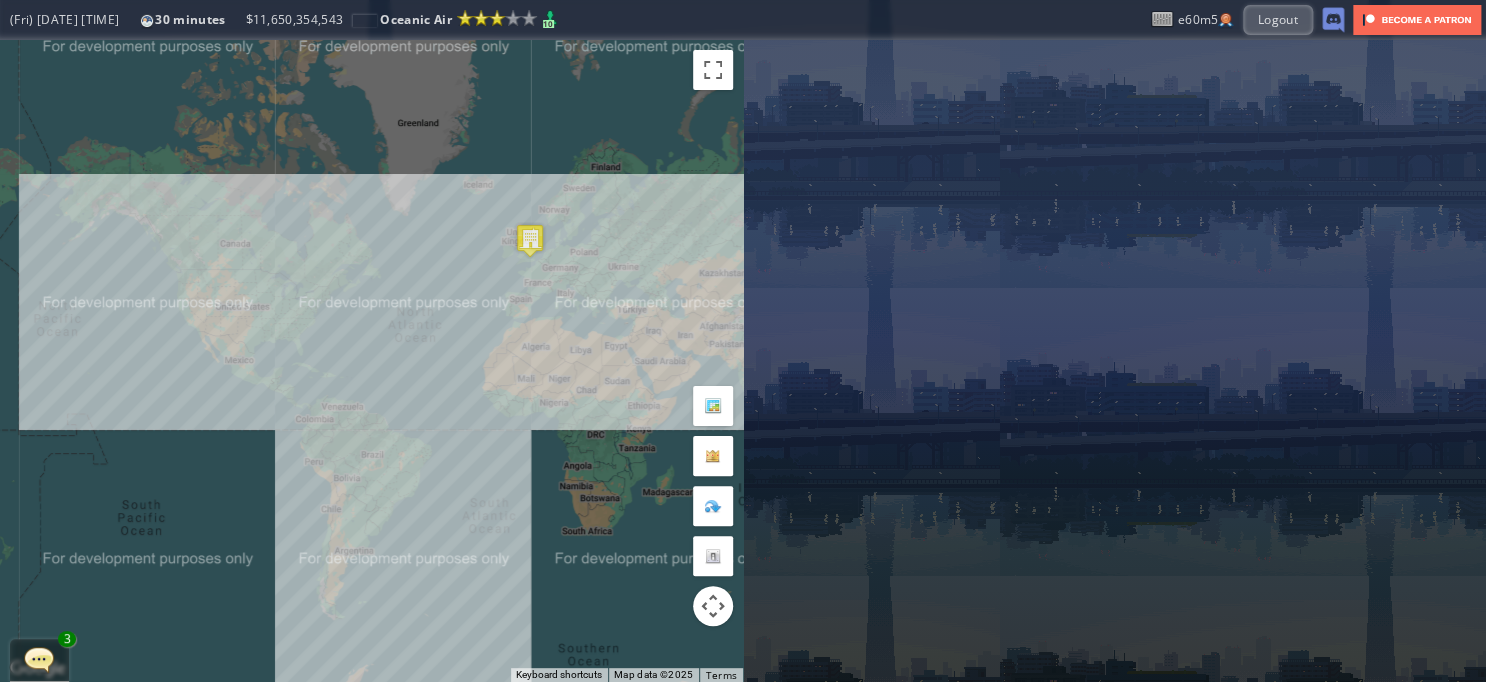 drag, startPoint x: 636, startPoint y: 255, endPoint x: 219, endPoint y: 264, distance: 417.0971 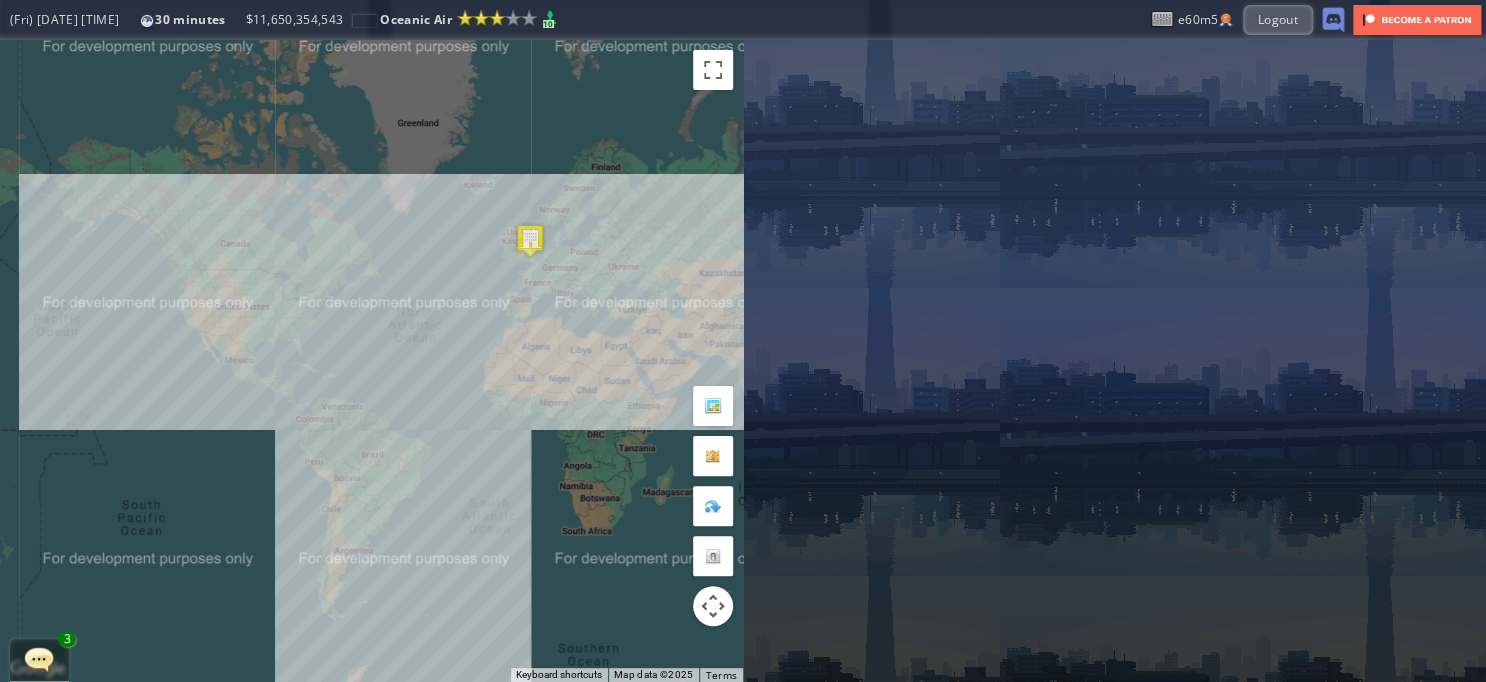 click on "To navigate, press the arrow keys." at bounding box center (371, 361) 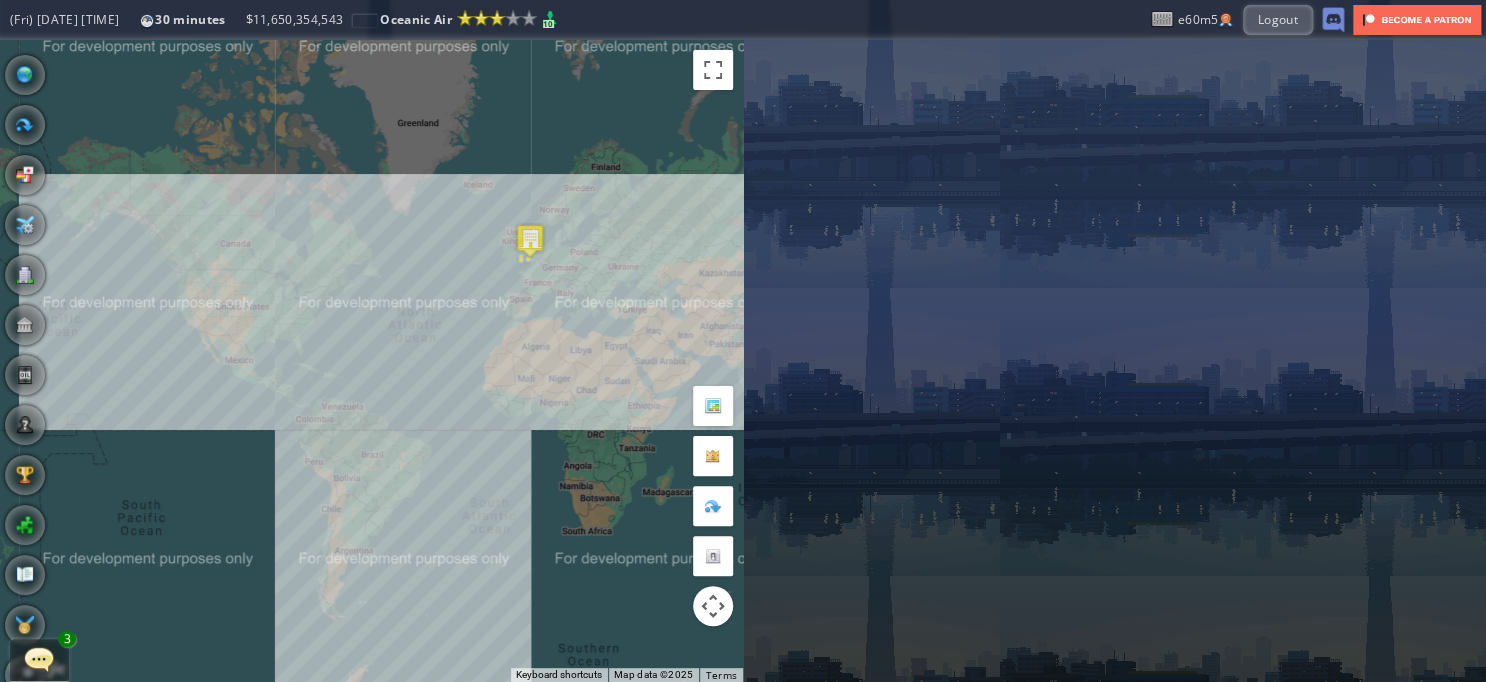 click on "To navigate, press the arrow keys." at bounding box center (371, 361) 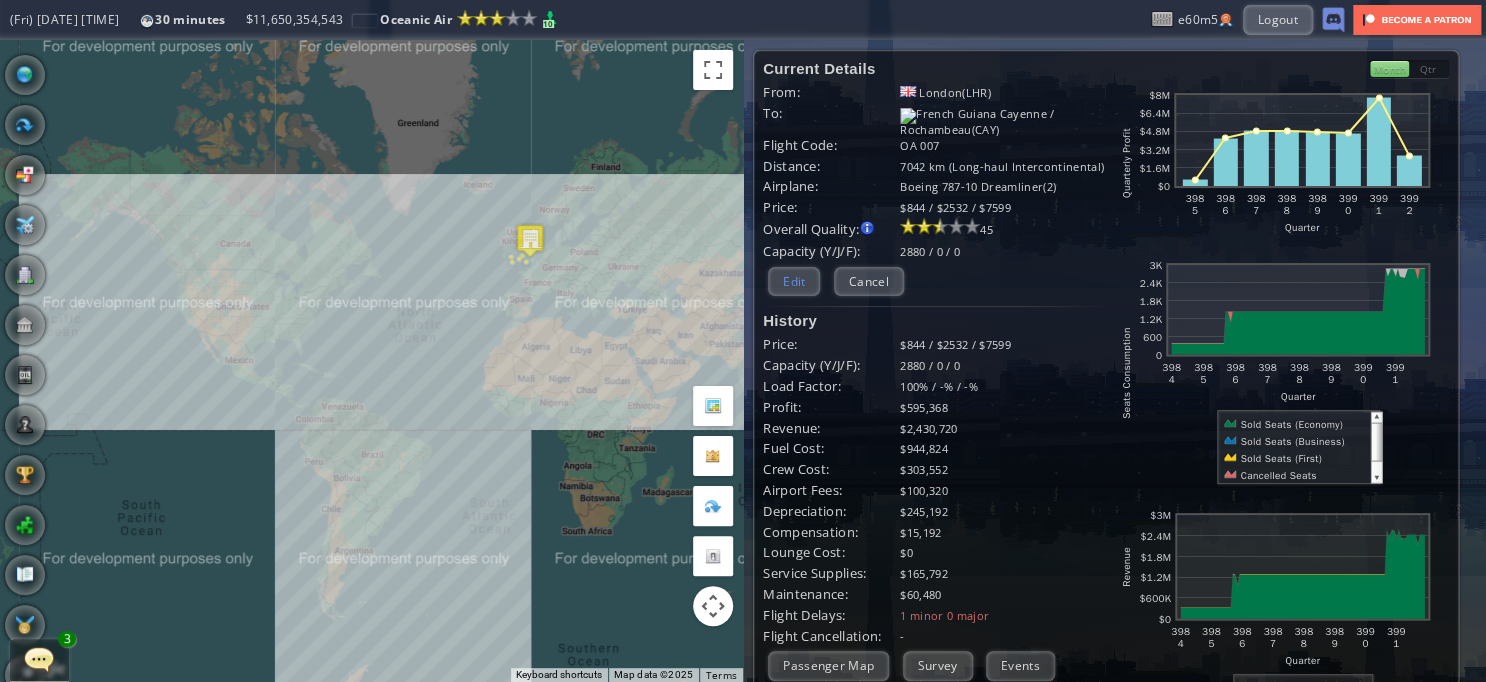 click on "Edit" at bounding box center (794, 281) 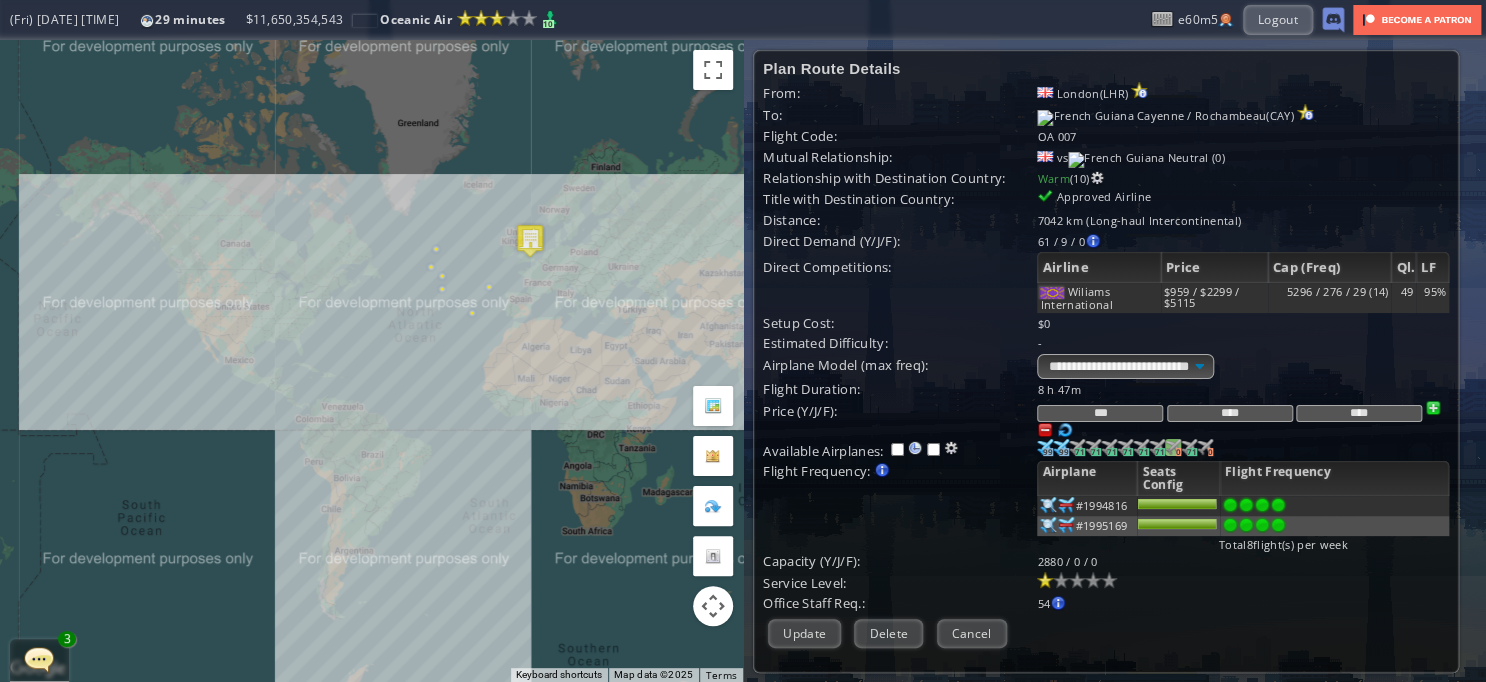 click at bounding box center [1045, 447] 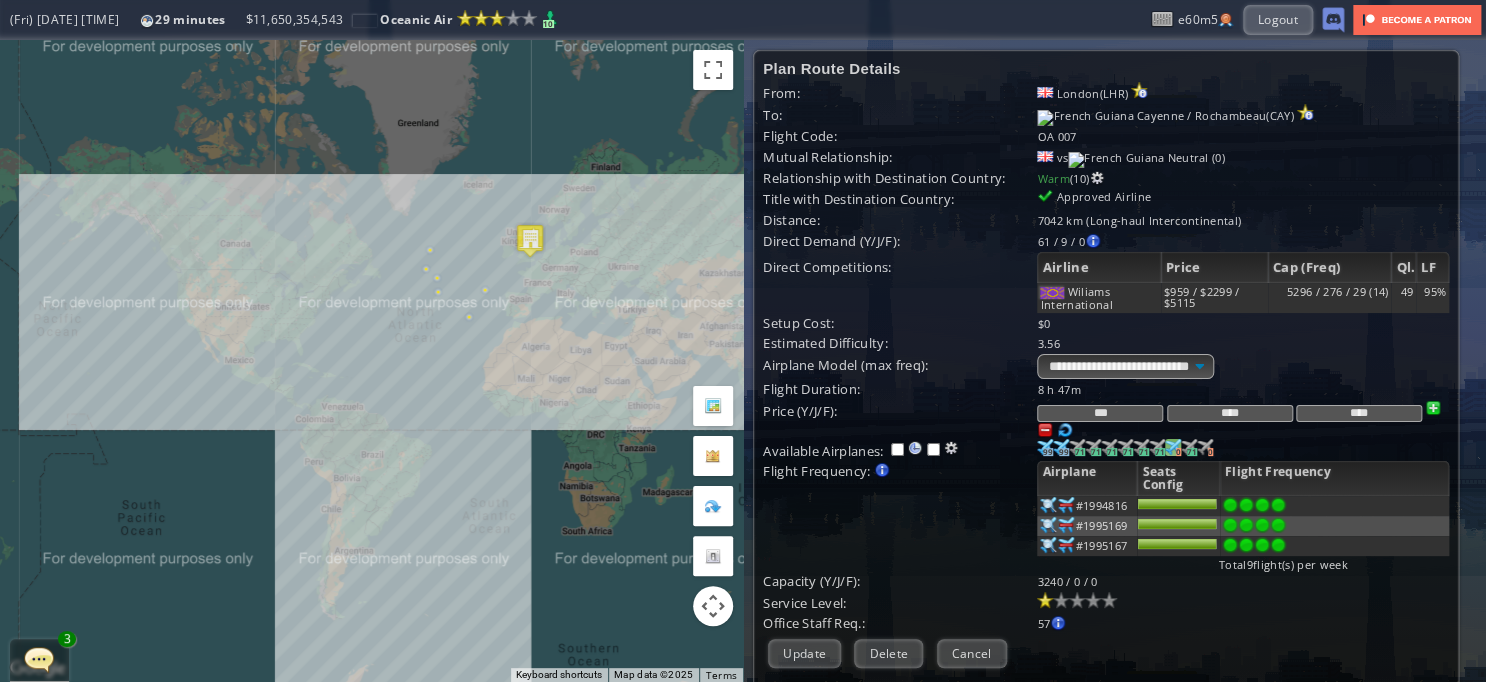click at bounding box center (1278, 505) 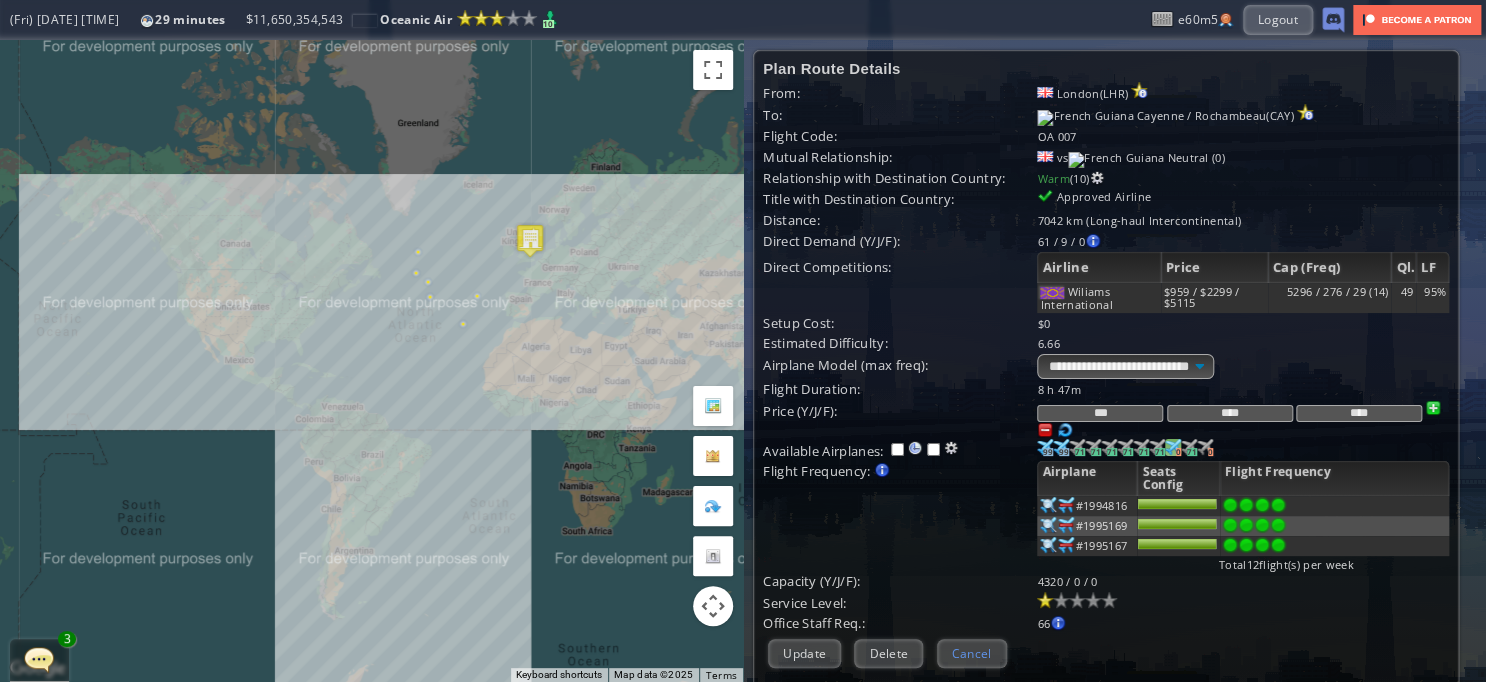 click on "Cancel" at bounding box center [972, 653] 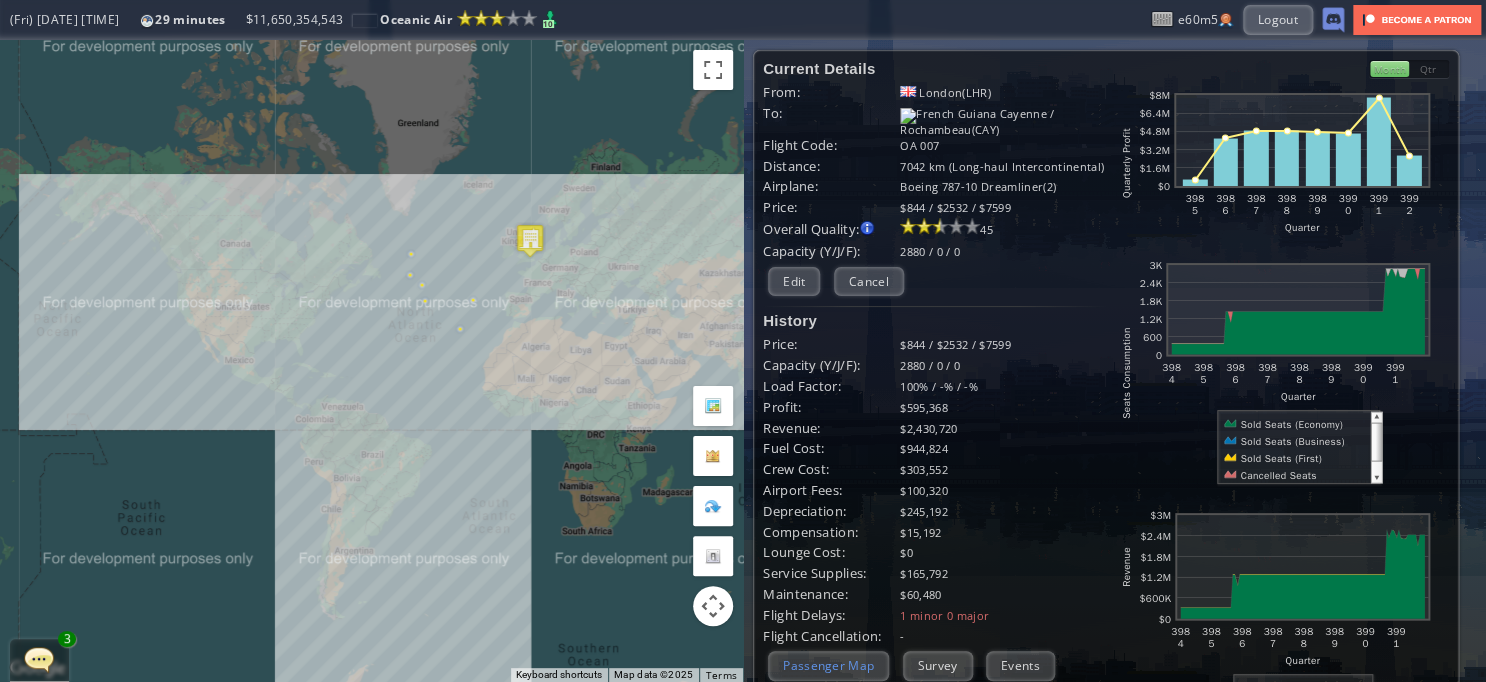 click on "Passenger Map" at bounding box center [828, 665] 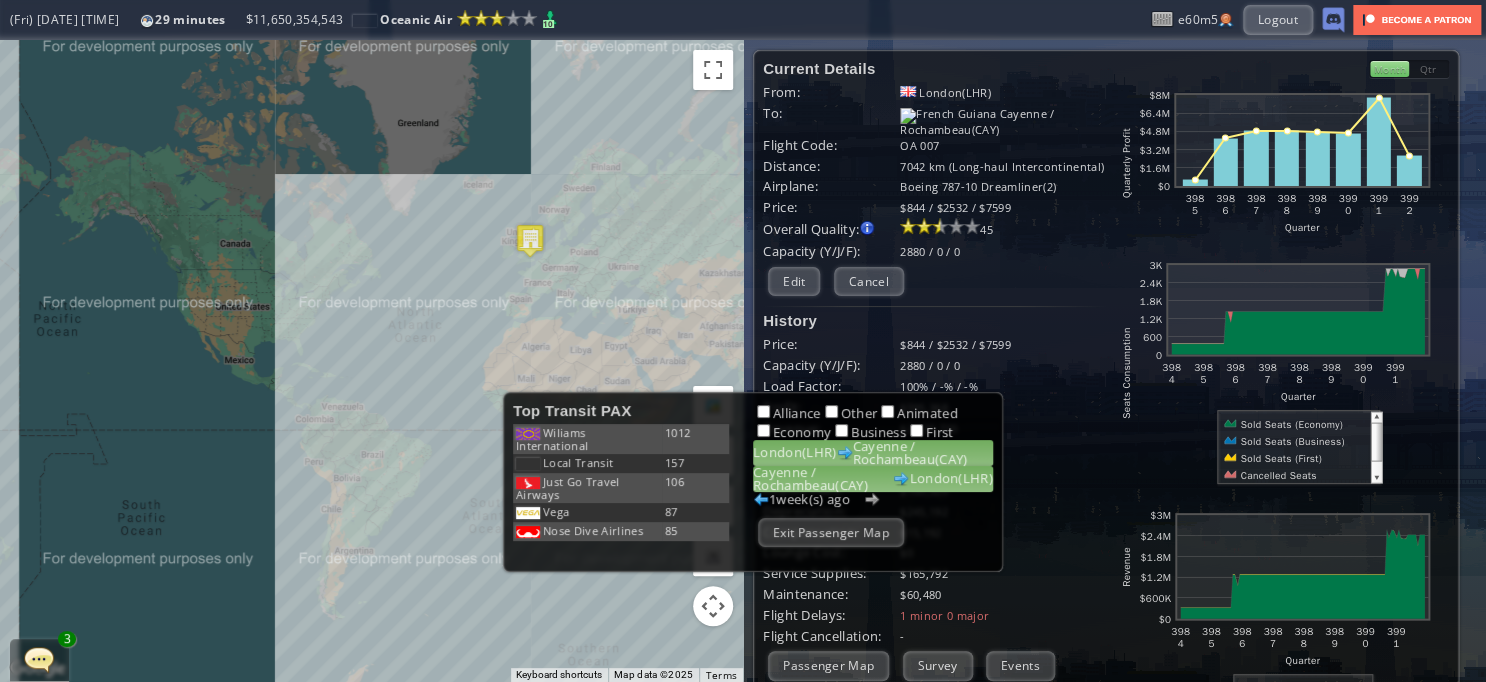 click on "[CITY] / [CITY]([CODE]) [CITY]([CODE])" at bounding box center [873, 479] 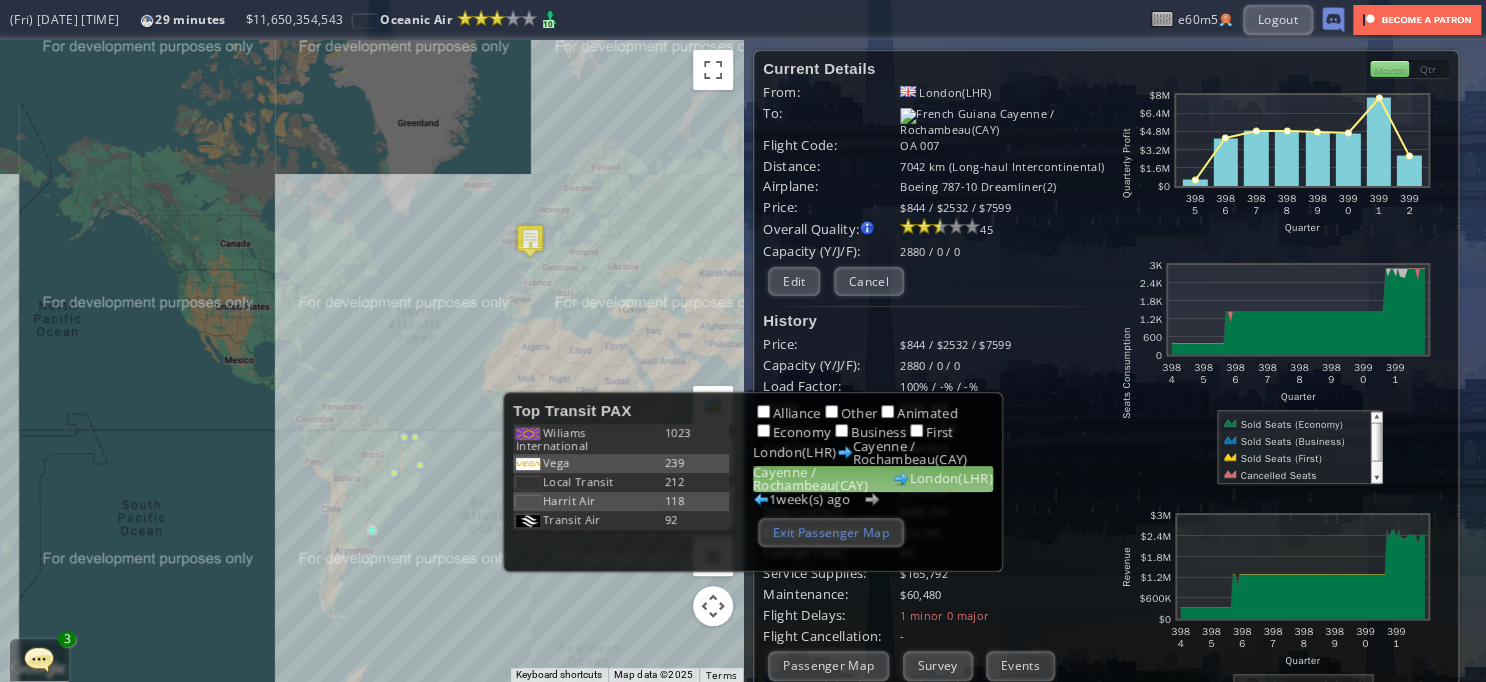 click on "Exit Passenger Map" at bounding box center (831, 532) 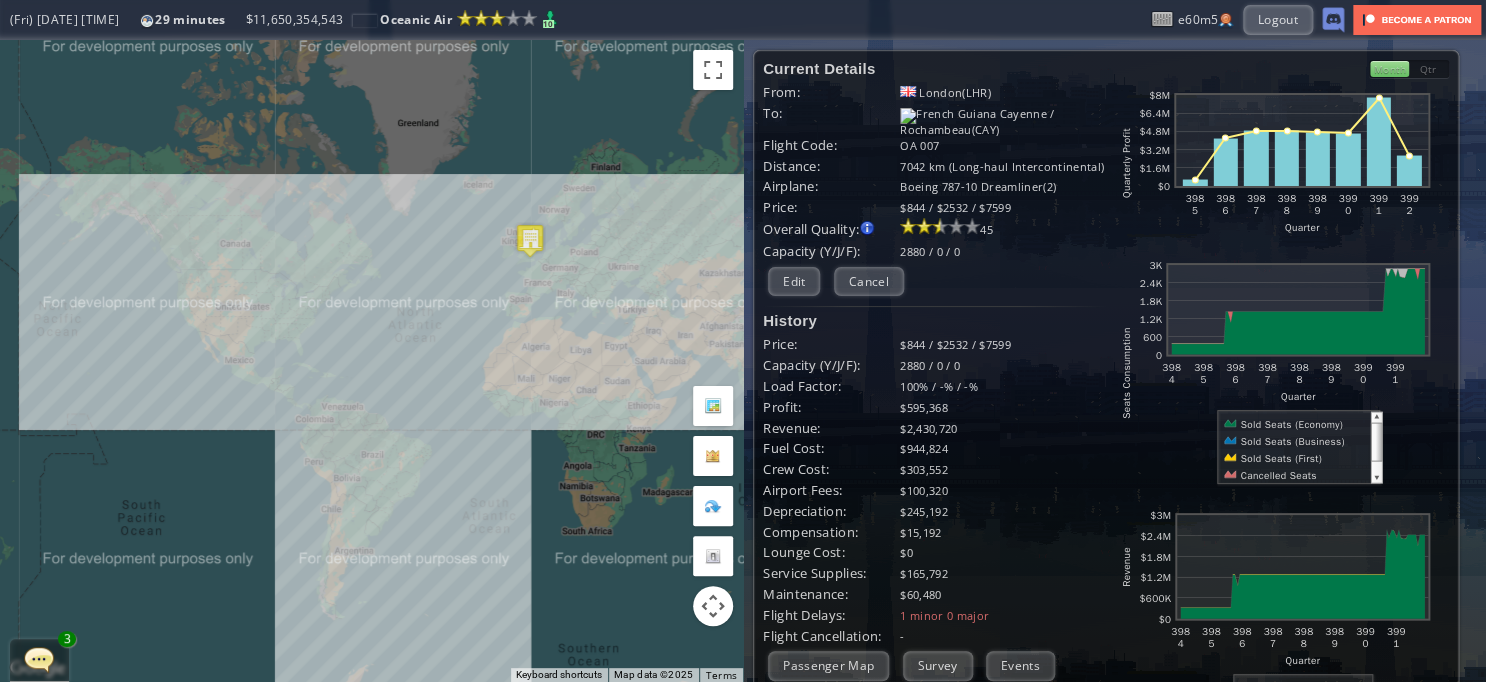 click on "To navigate, press the arrow keys." at bounding box center [371, 361] 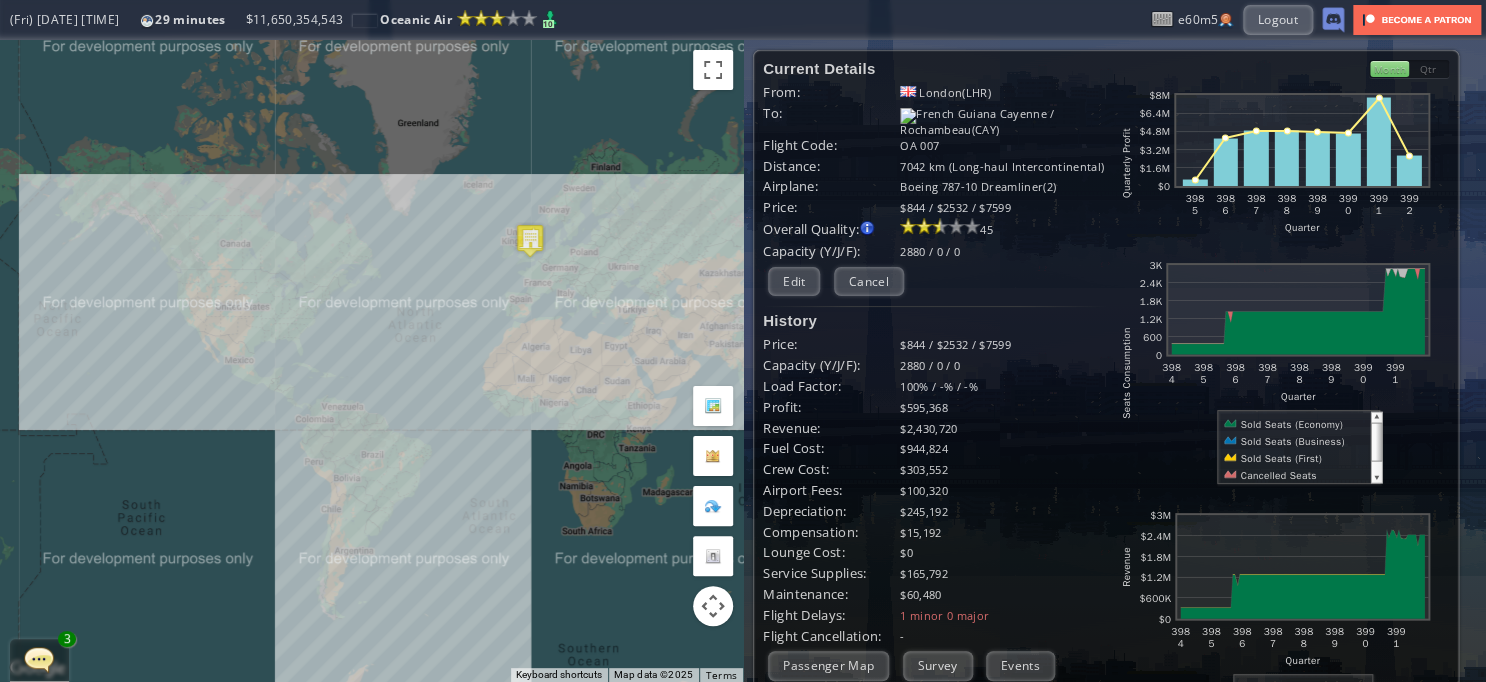 click on "To navigate, press the arrow keys." at bounding box center (371, 361) 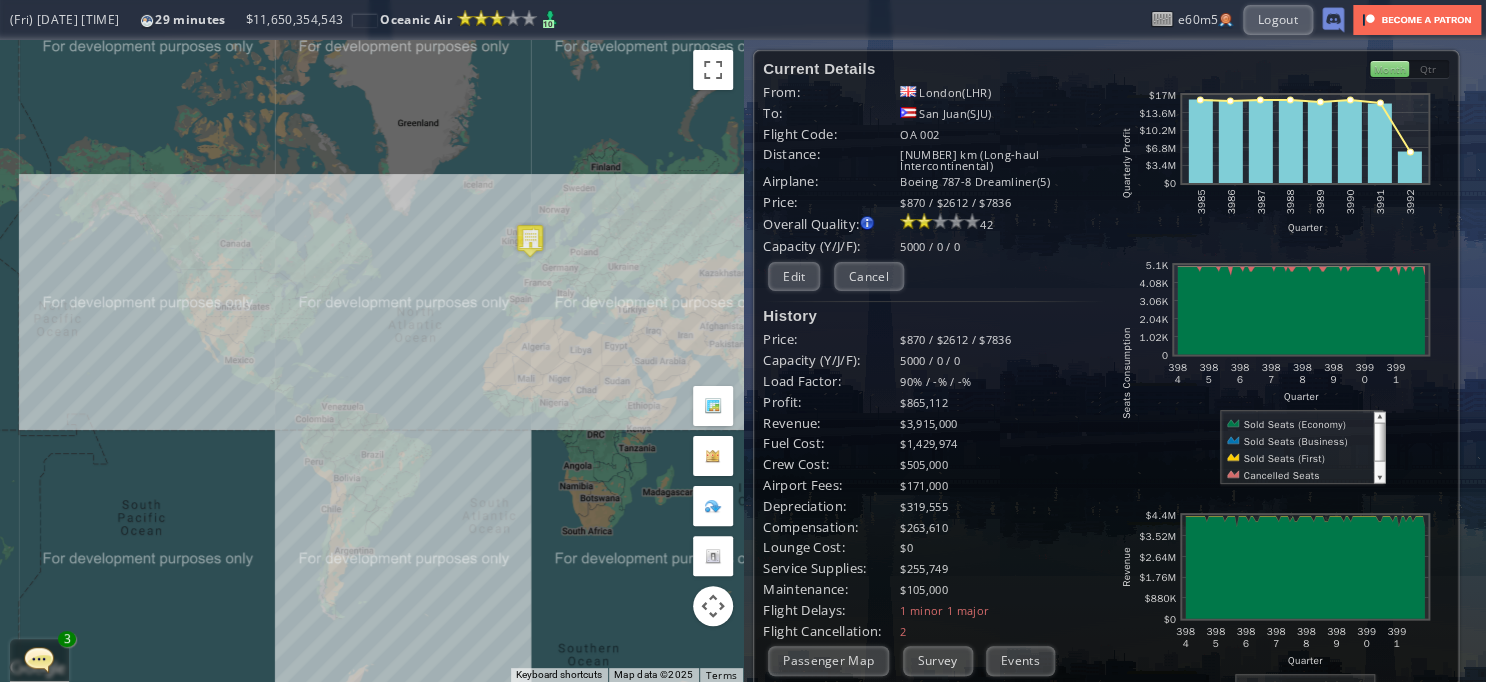 click on "To navigate, press the arrow keys." at bounding box center [371, 361] 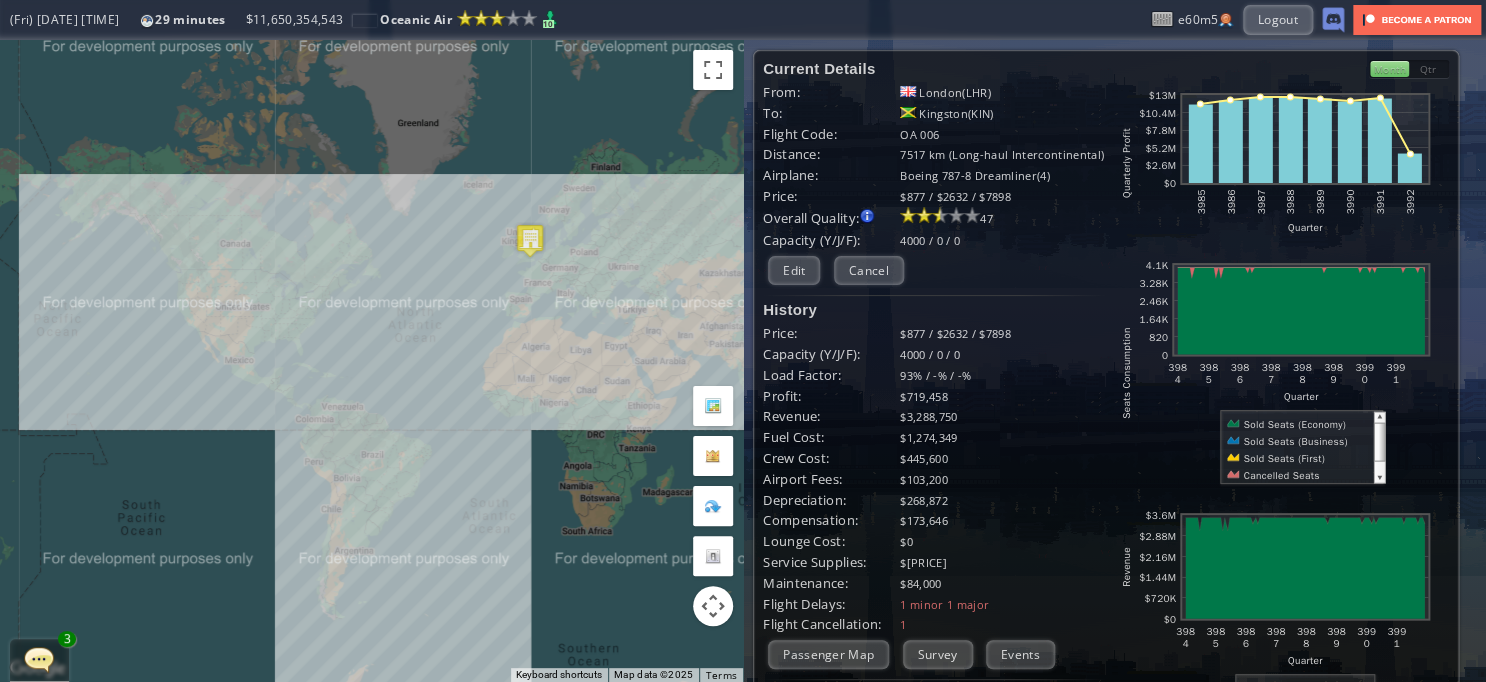 click on "To navigate, press the arrow keys." at bounding box center (371, 361) 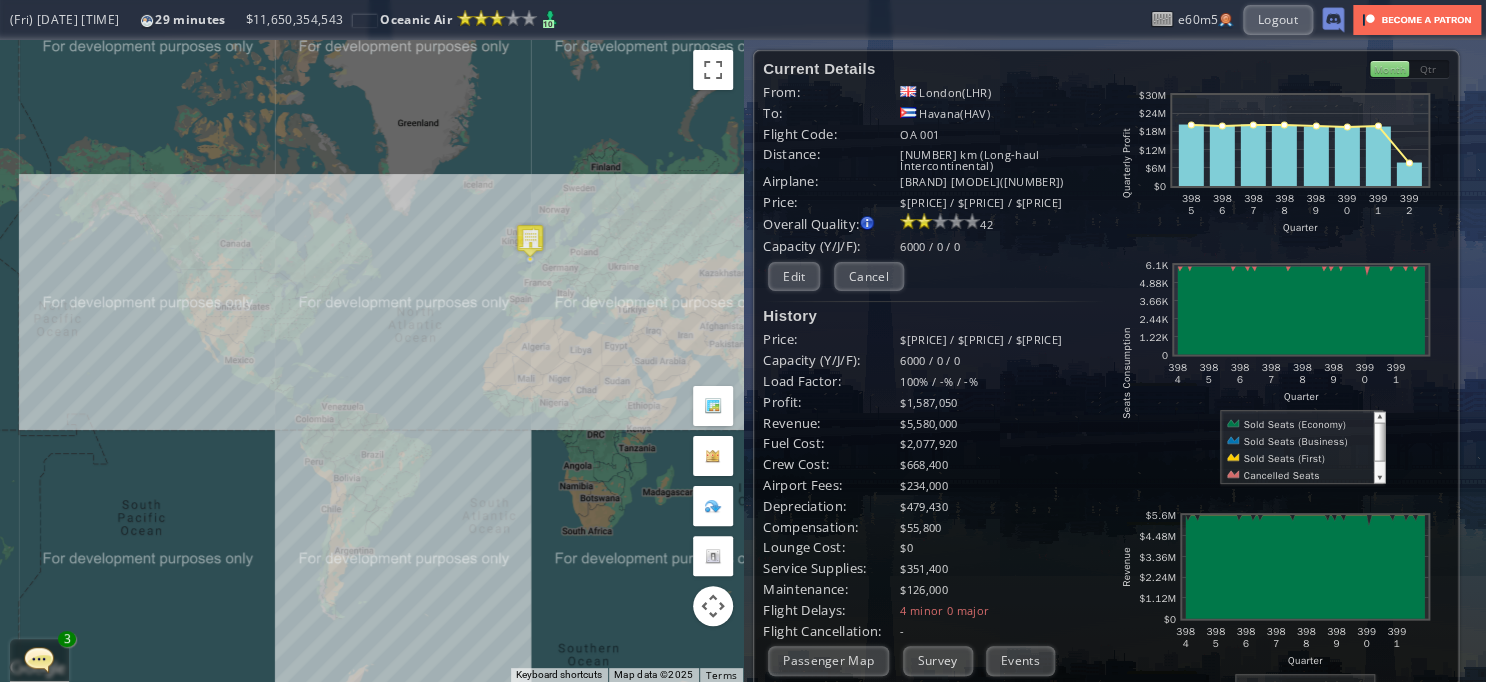 click on "To navigate, press the arrow keys." at bounding box center [371, 361] 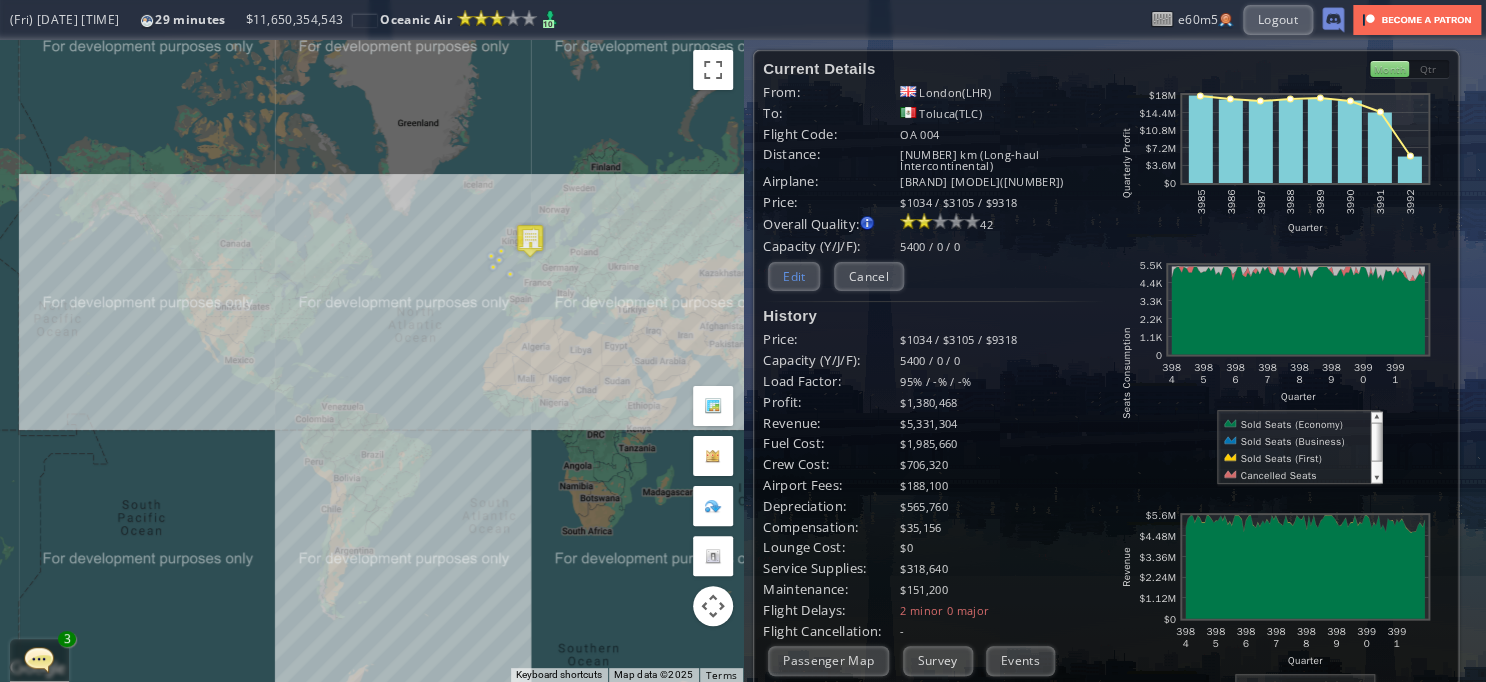 click on "Edit" at bounding box center (794, 276) 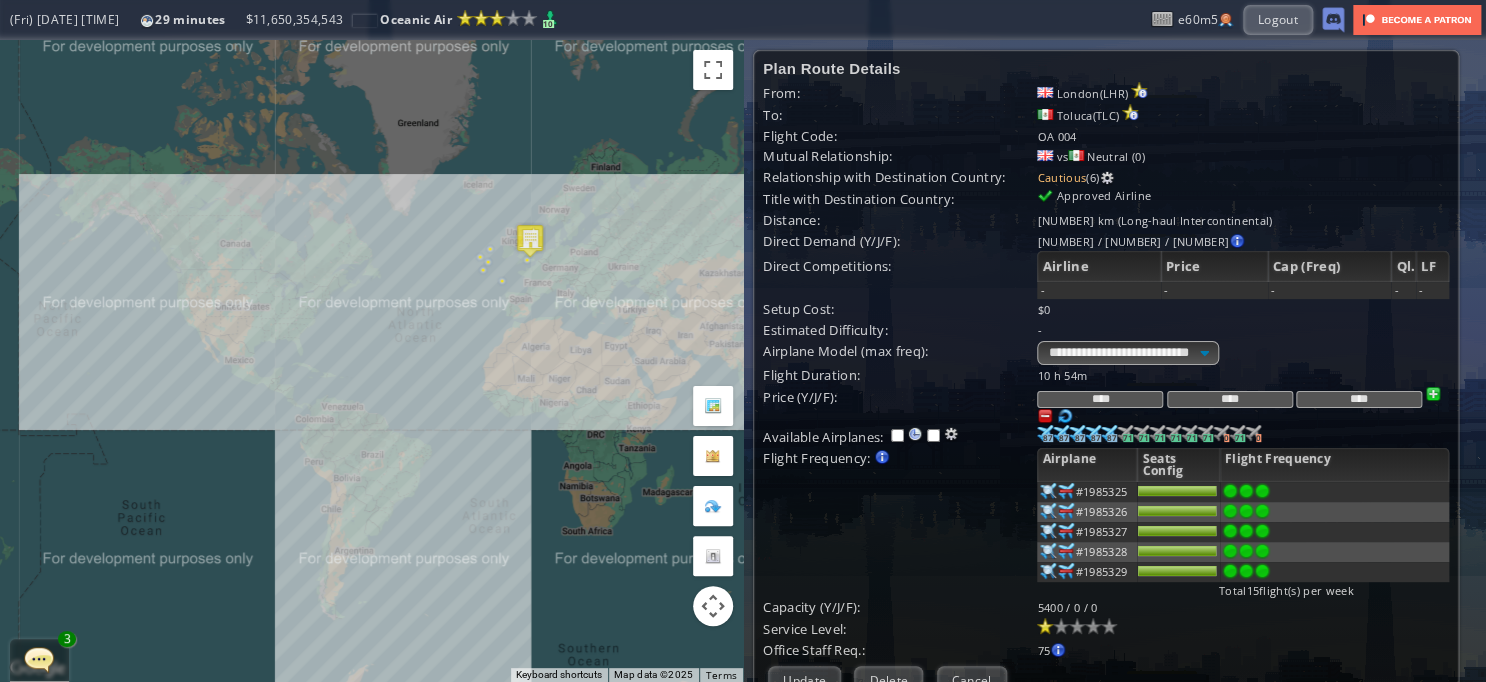 click at bounding box center (1045, 416) 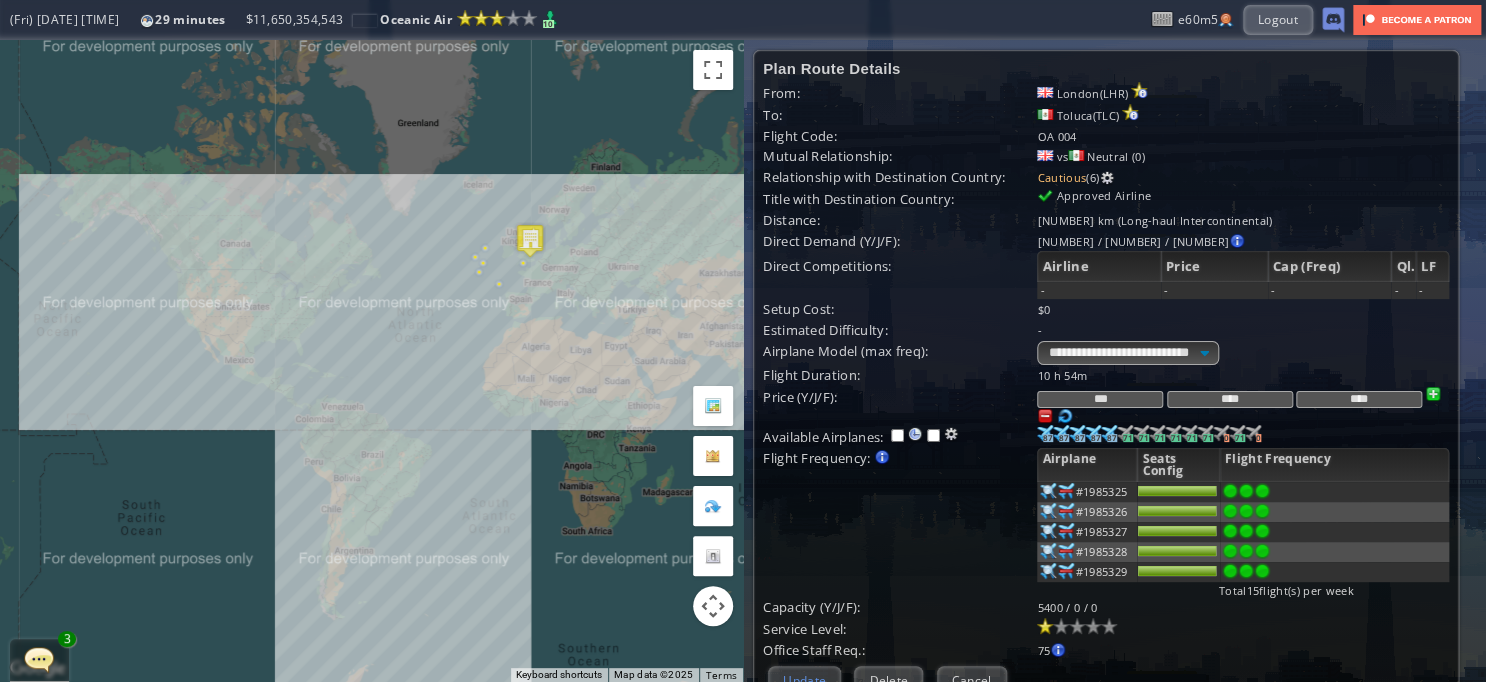click on "Update" at bounding box center [804, 680] 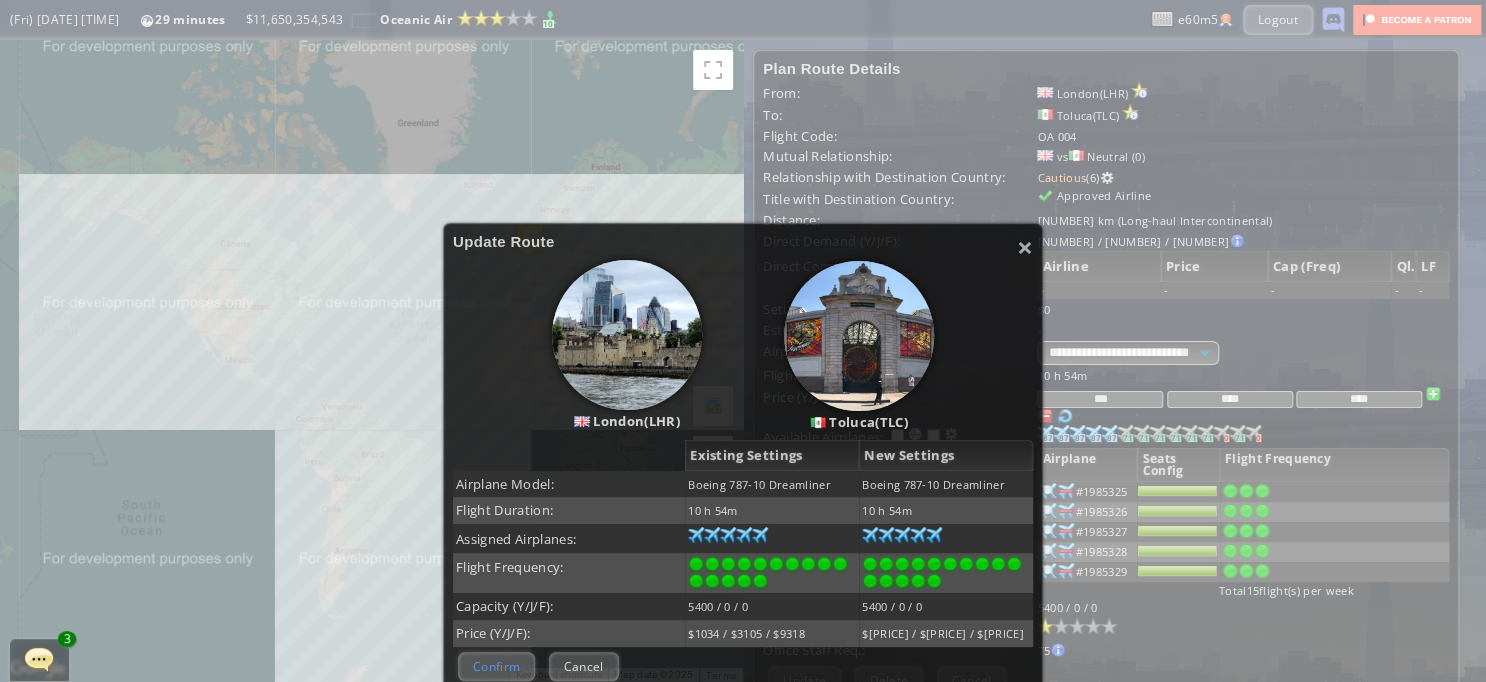 click on "Confirm" at bounding box center [496, 666] 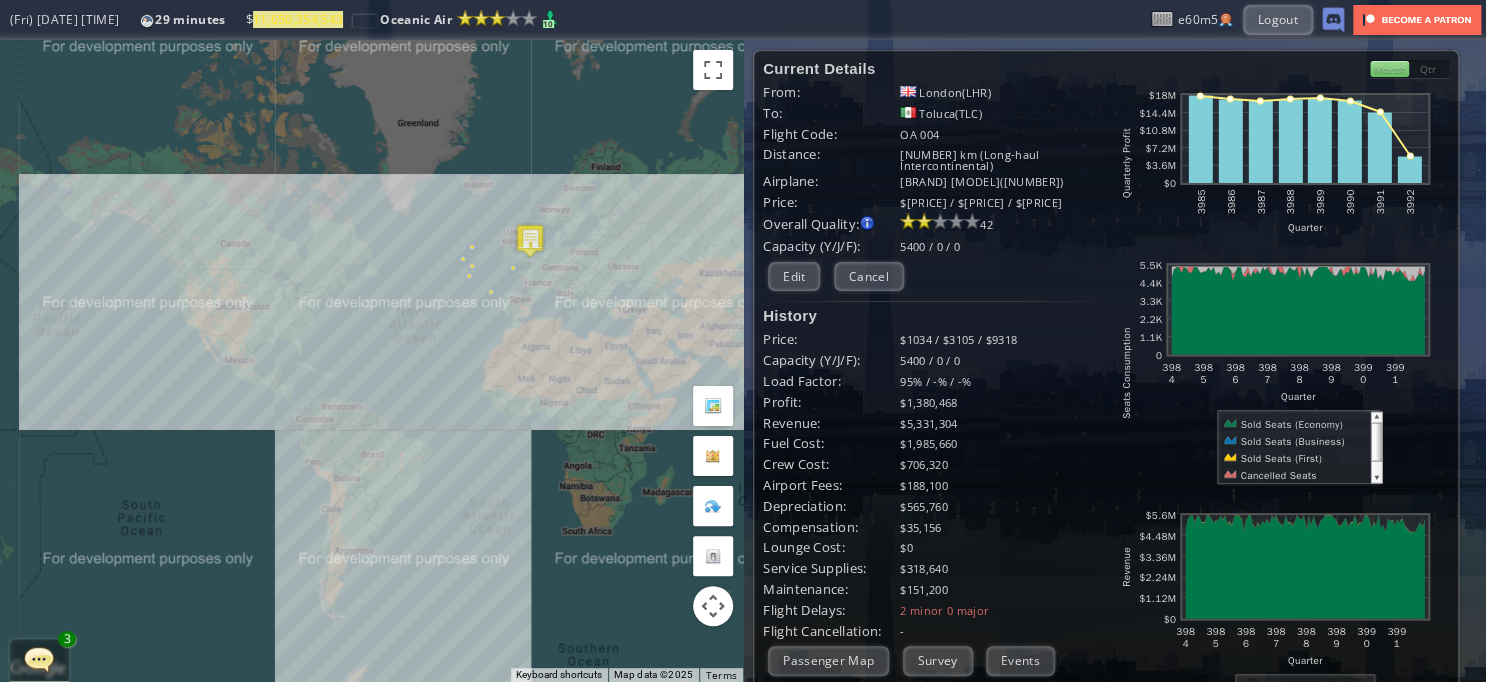 click on "To navigate, press the arrow keys." at bounding box center [371, 361] 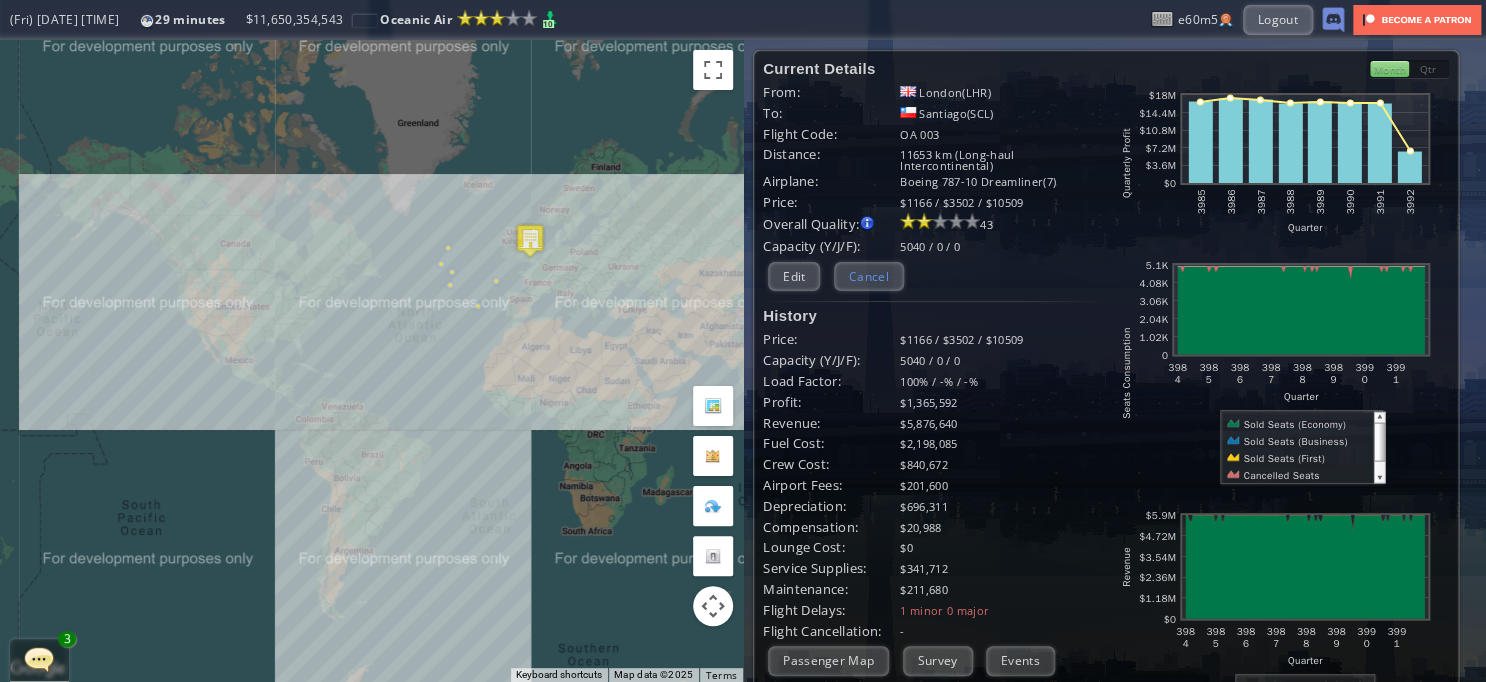 click on "Cancel" at bounding box center [869, 276] 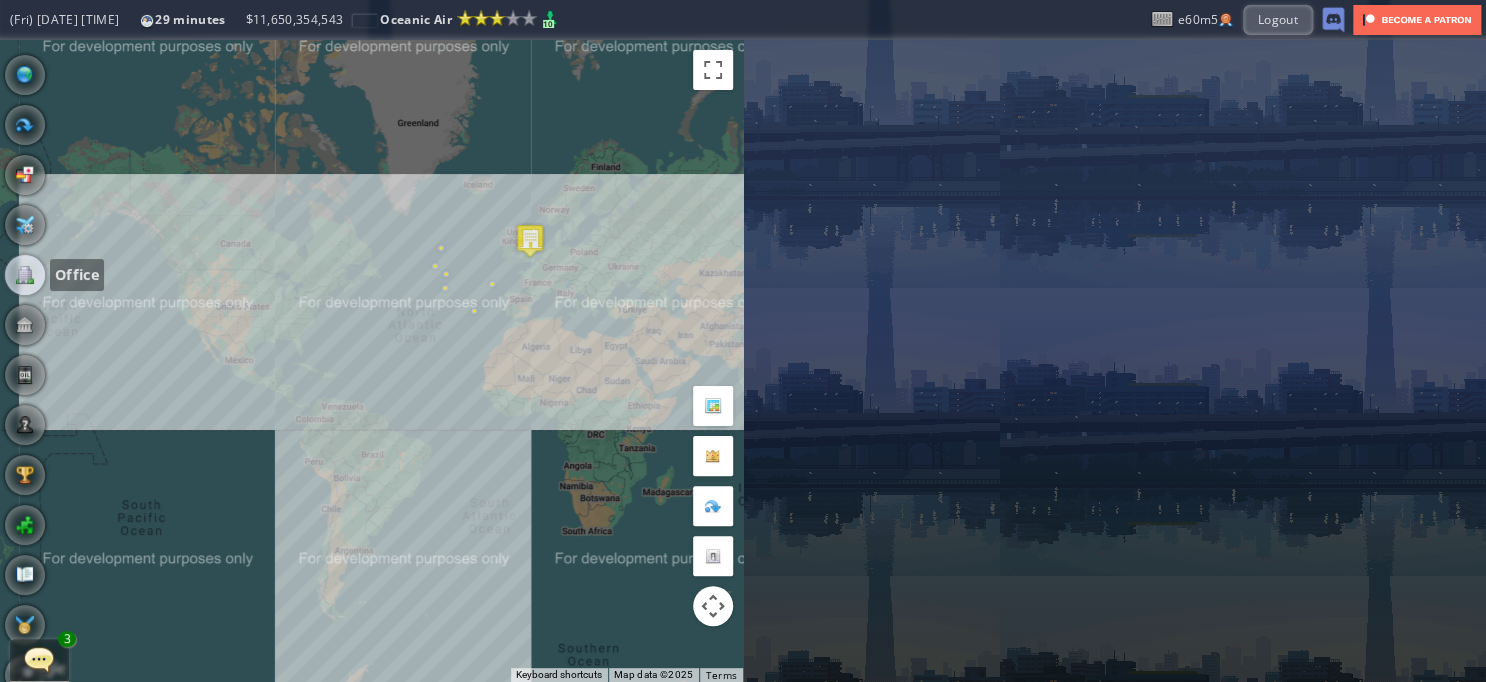 click at bounding box center [25, 275] 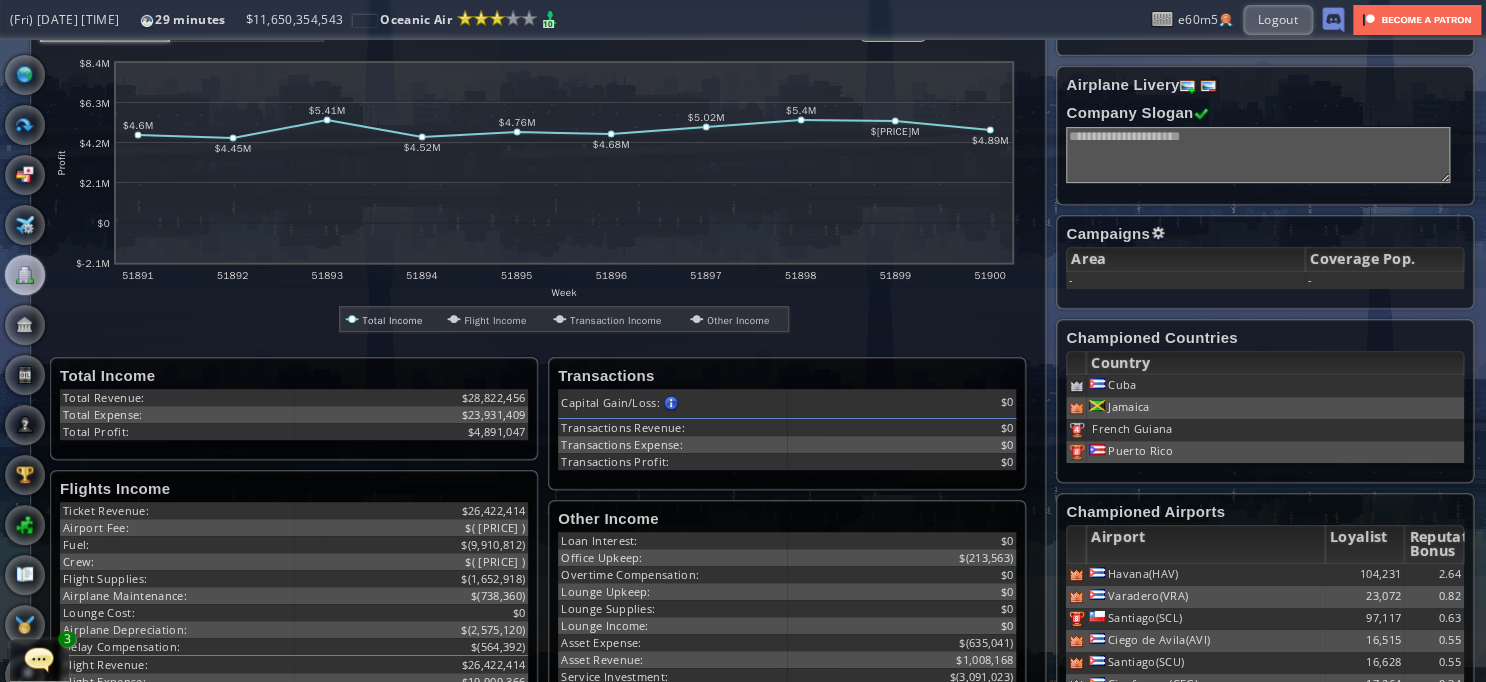 scroll, scrollTop: 500, scrollLeft: 0, axis: vertical 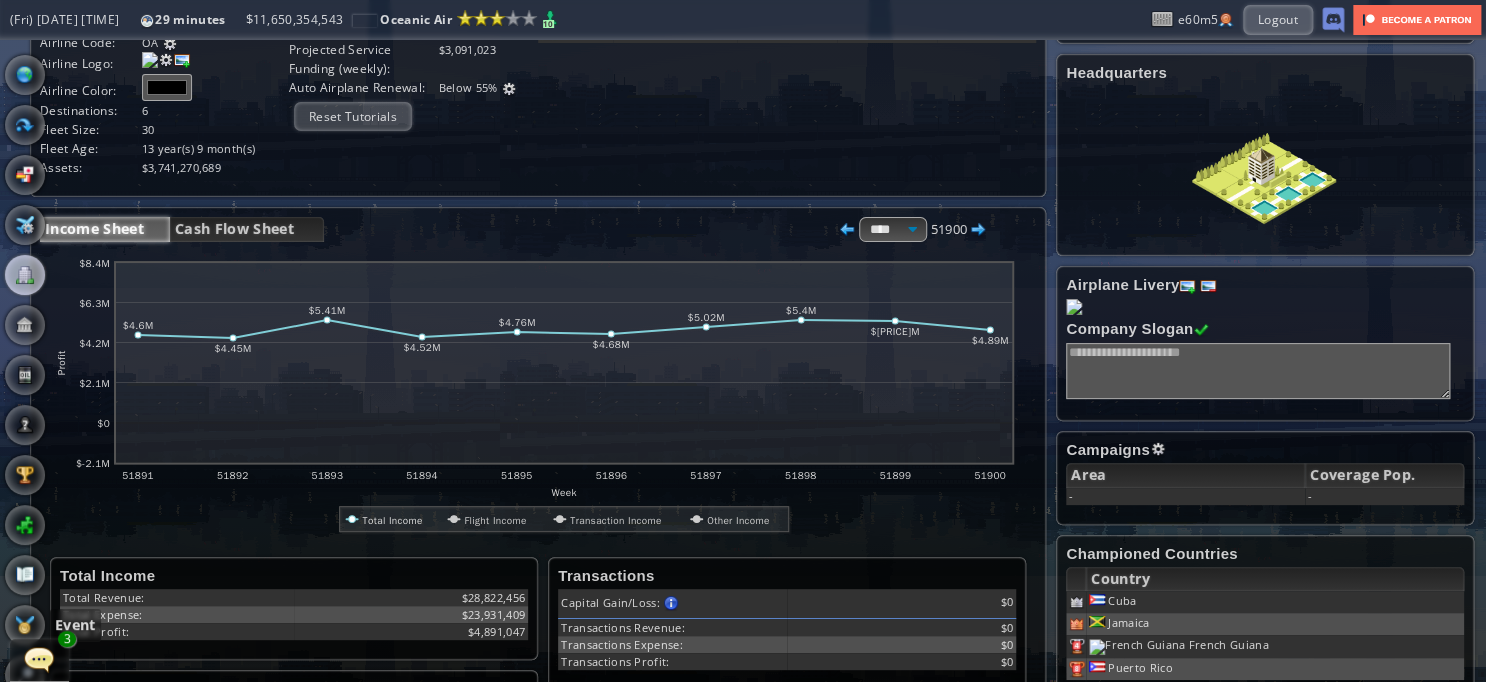 click on "Event" at bounding box center (50, 625) 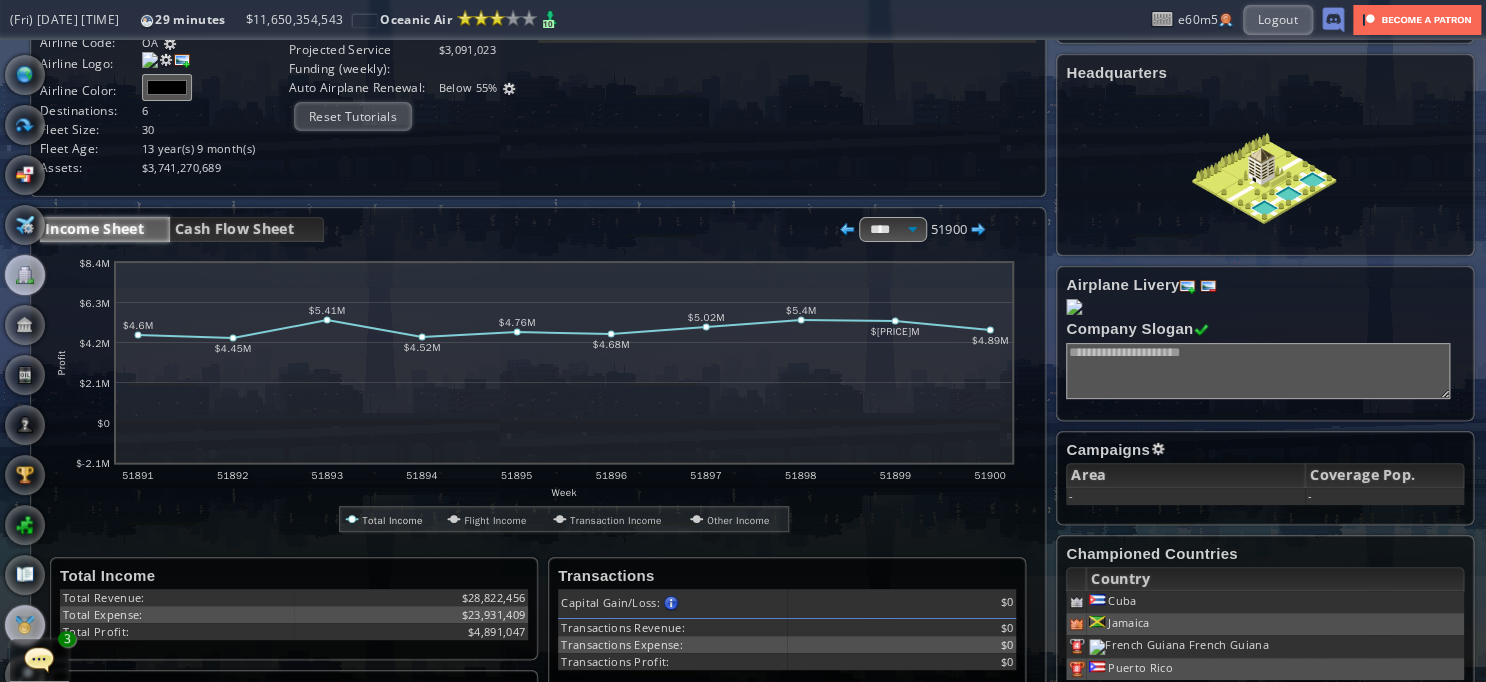 click at bounding box center [25, 625] 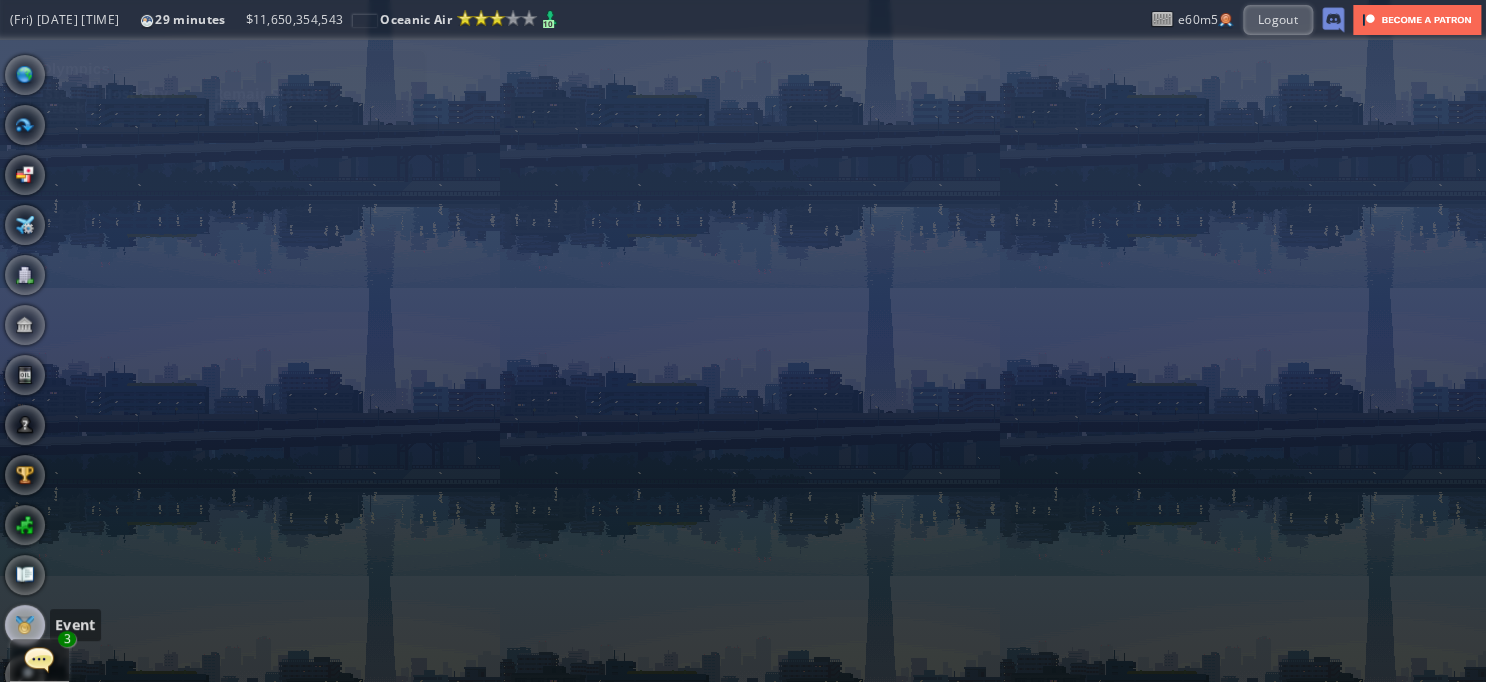 scroll, scrollTop: 0, scrollLeft: 0, axis: both 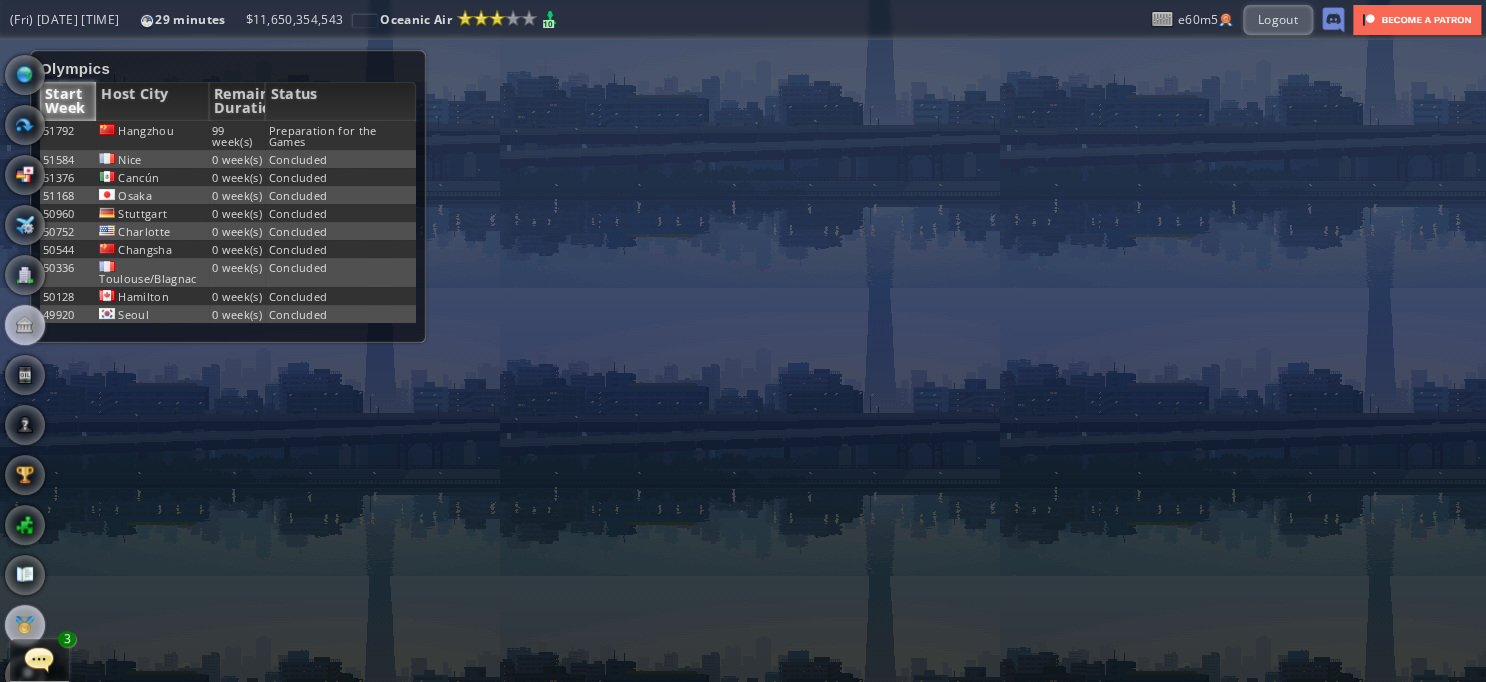 click on "Bank" at bounding box center (25, 325) 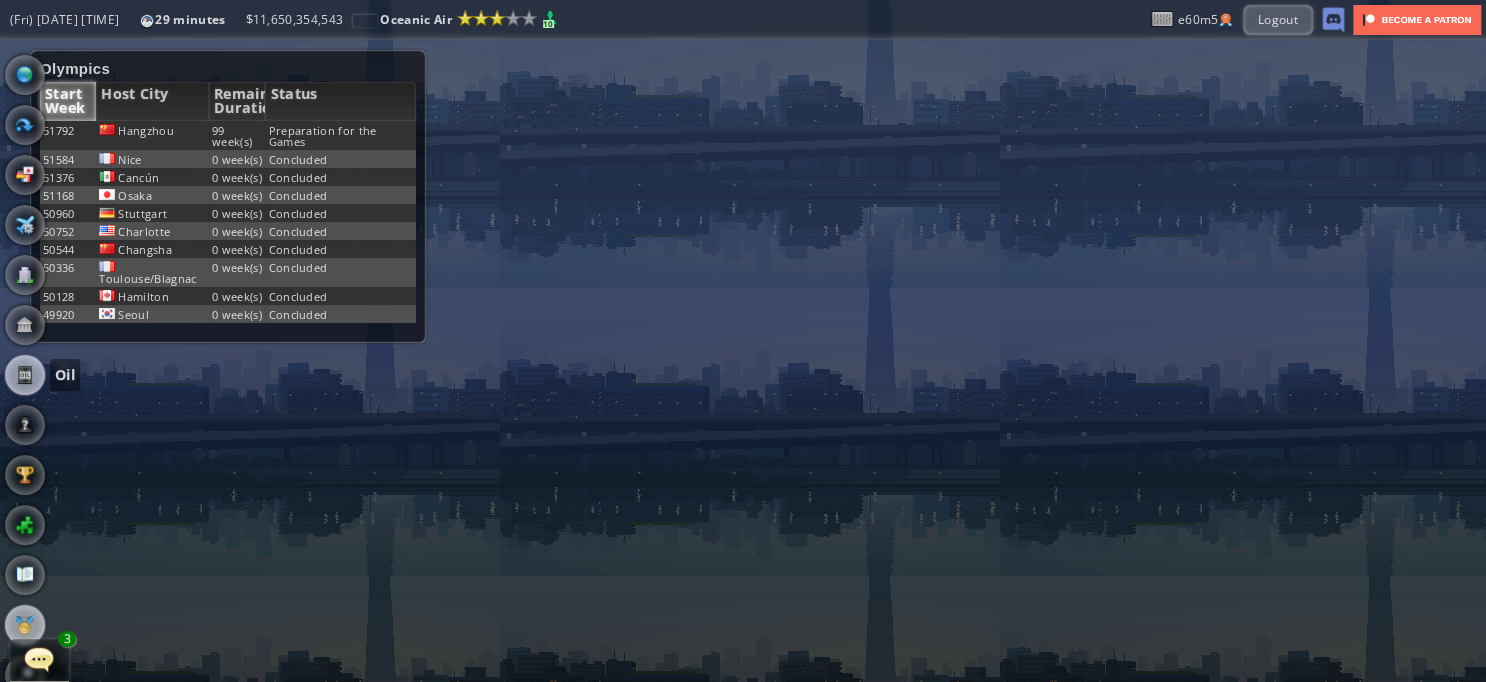 click at bounding box center (25, 375) 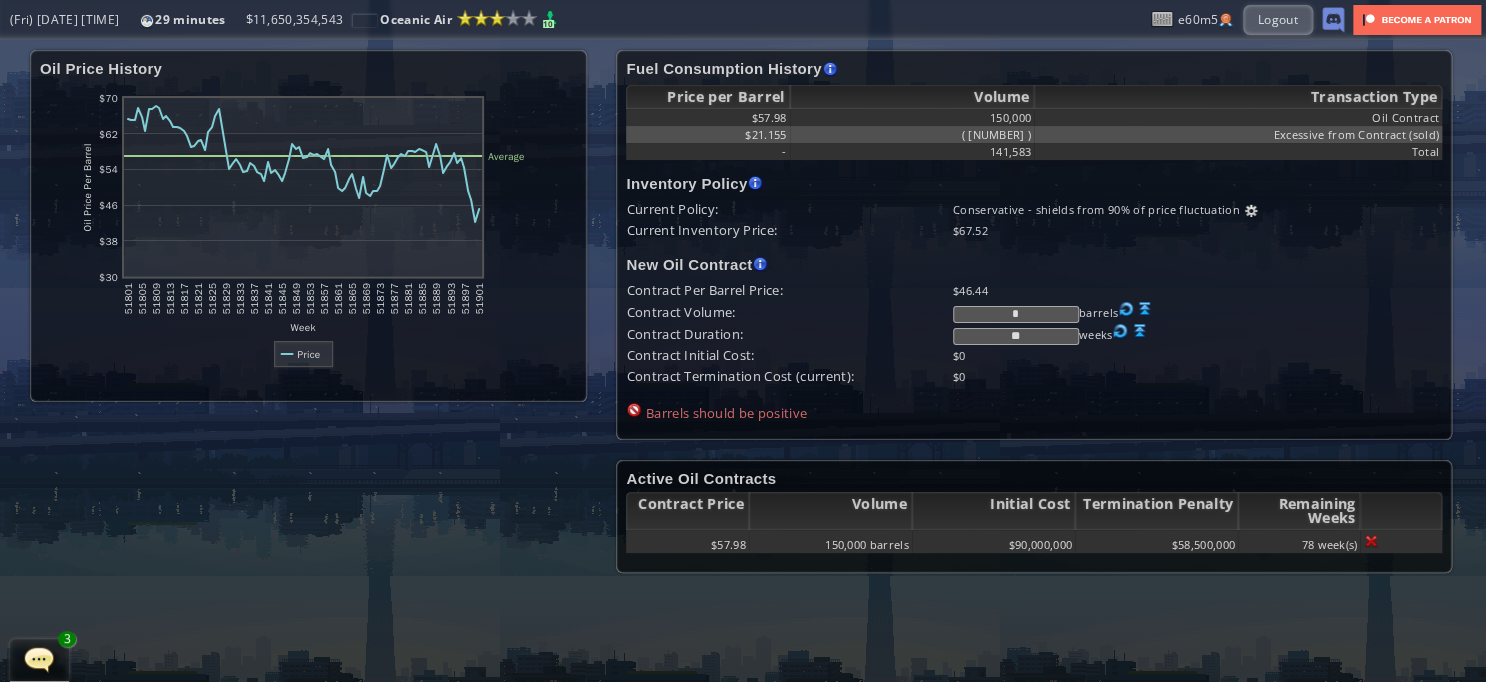 click at bounding box center [1145, 309] 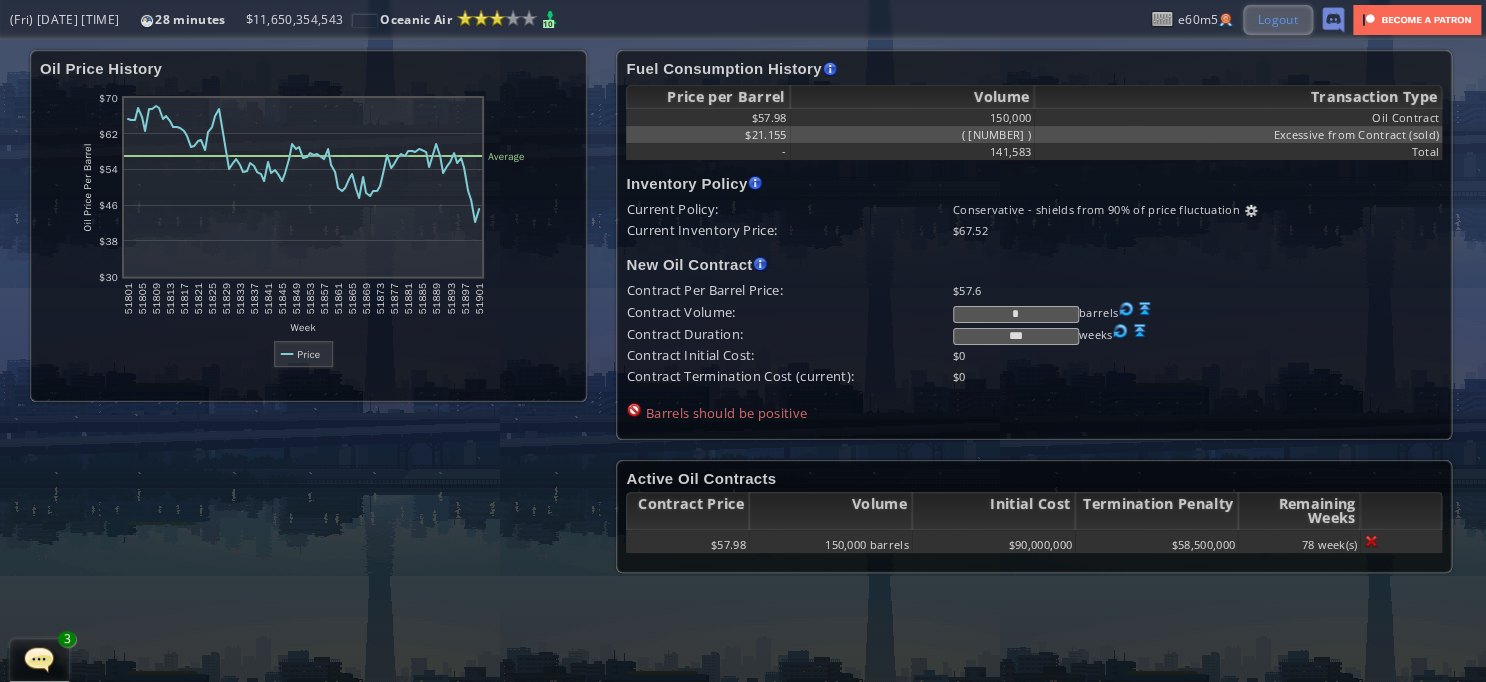 click on "Logout" at bounding box center [1278, 19] 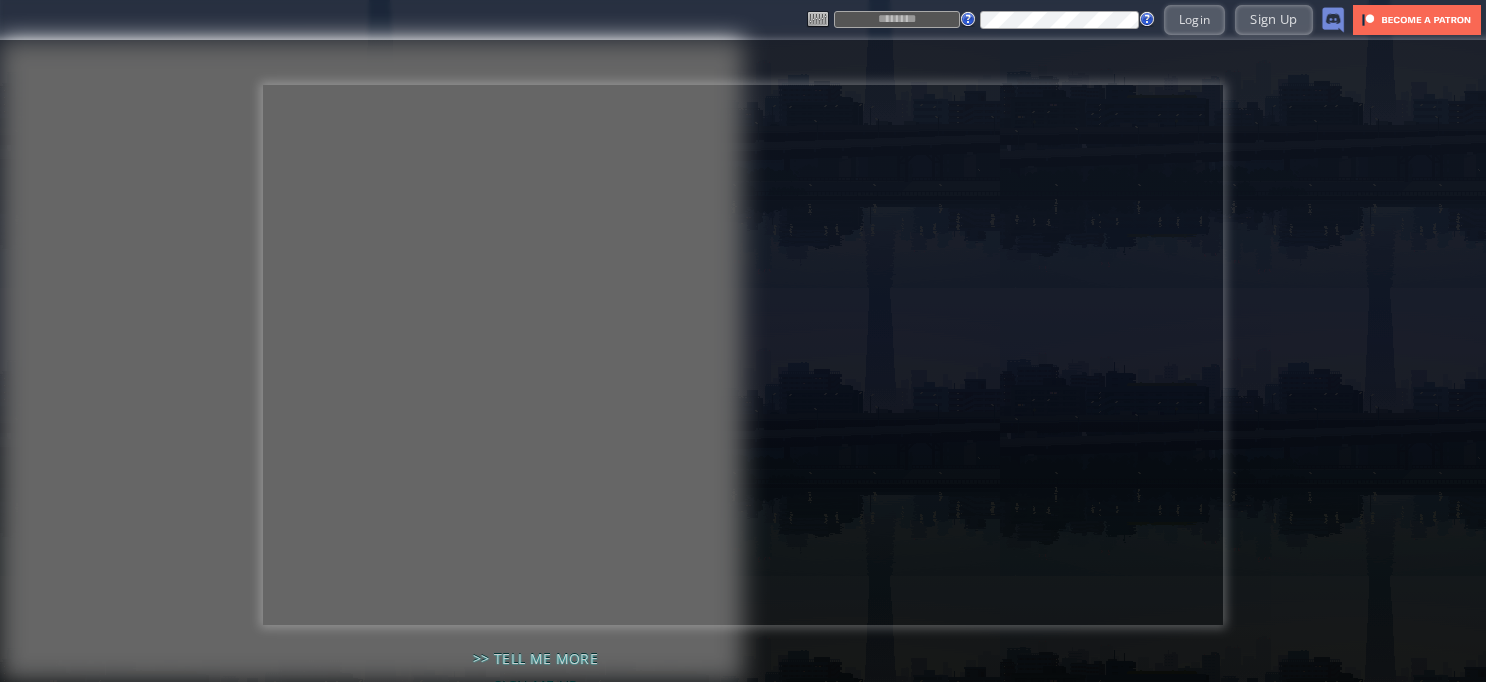 scroll, scrollTop: 0, scrollLeft: 0, axis: both 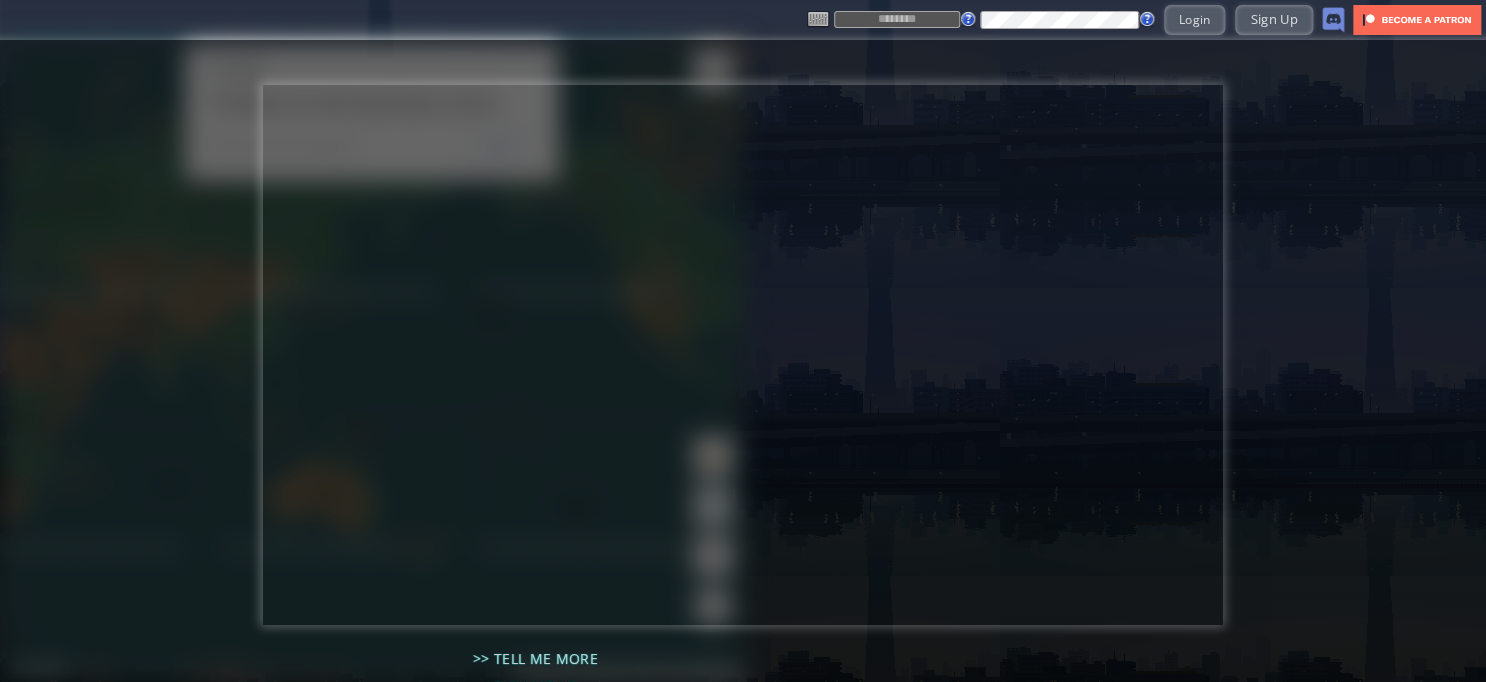 click at bounding box center (897, 19) 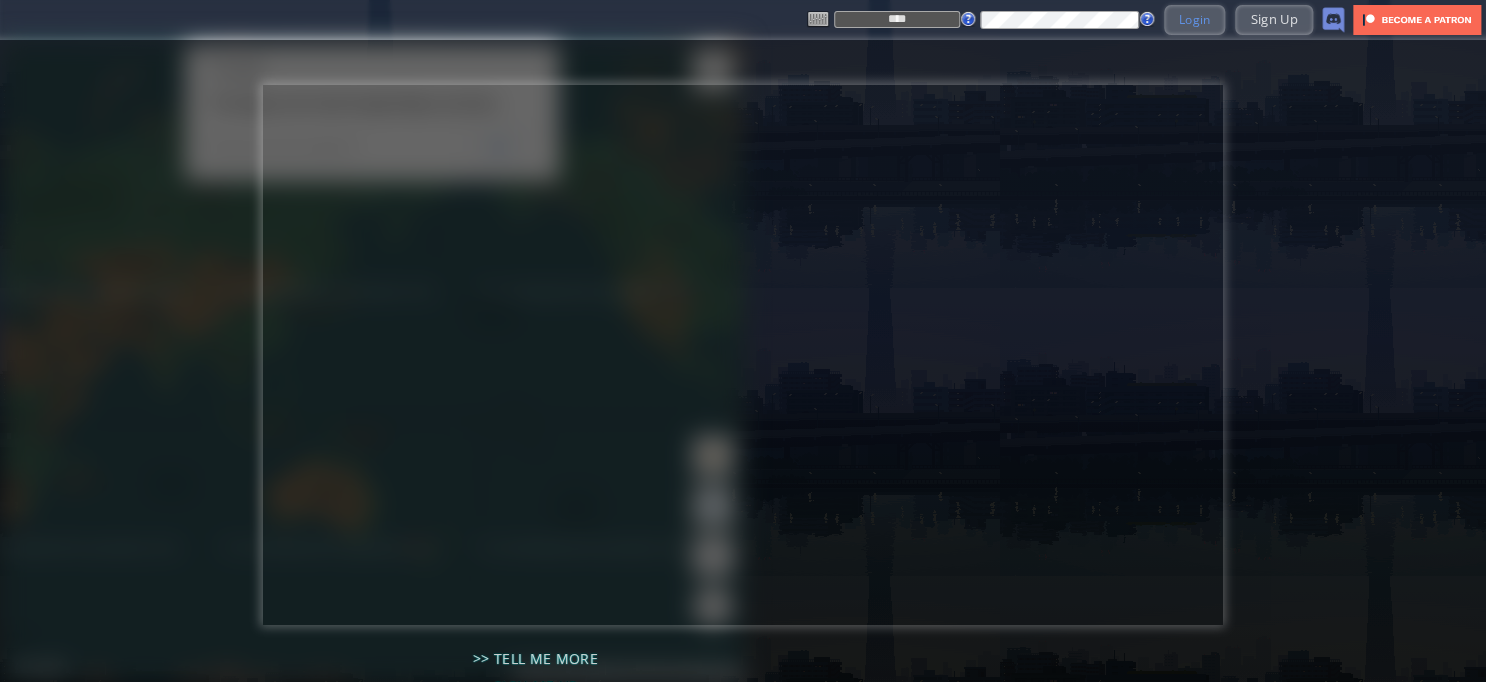 click on "Login" at bounding box center (1195, 19) 